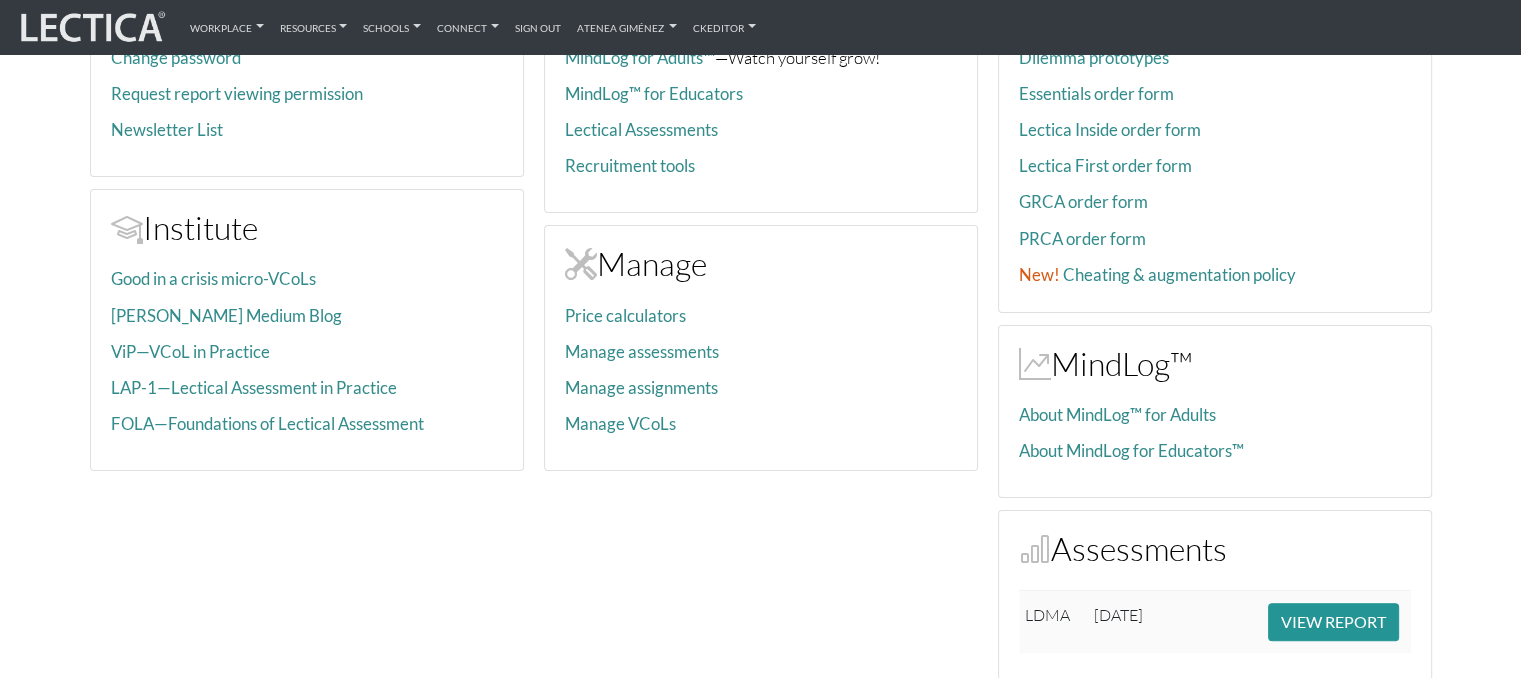 scroll, scrollTop: 400, scrollLeft: 0, axis: vertical 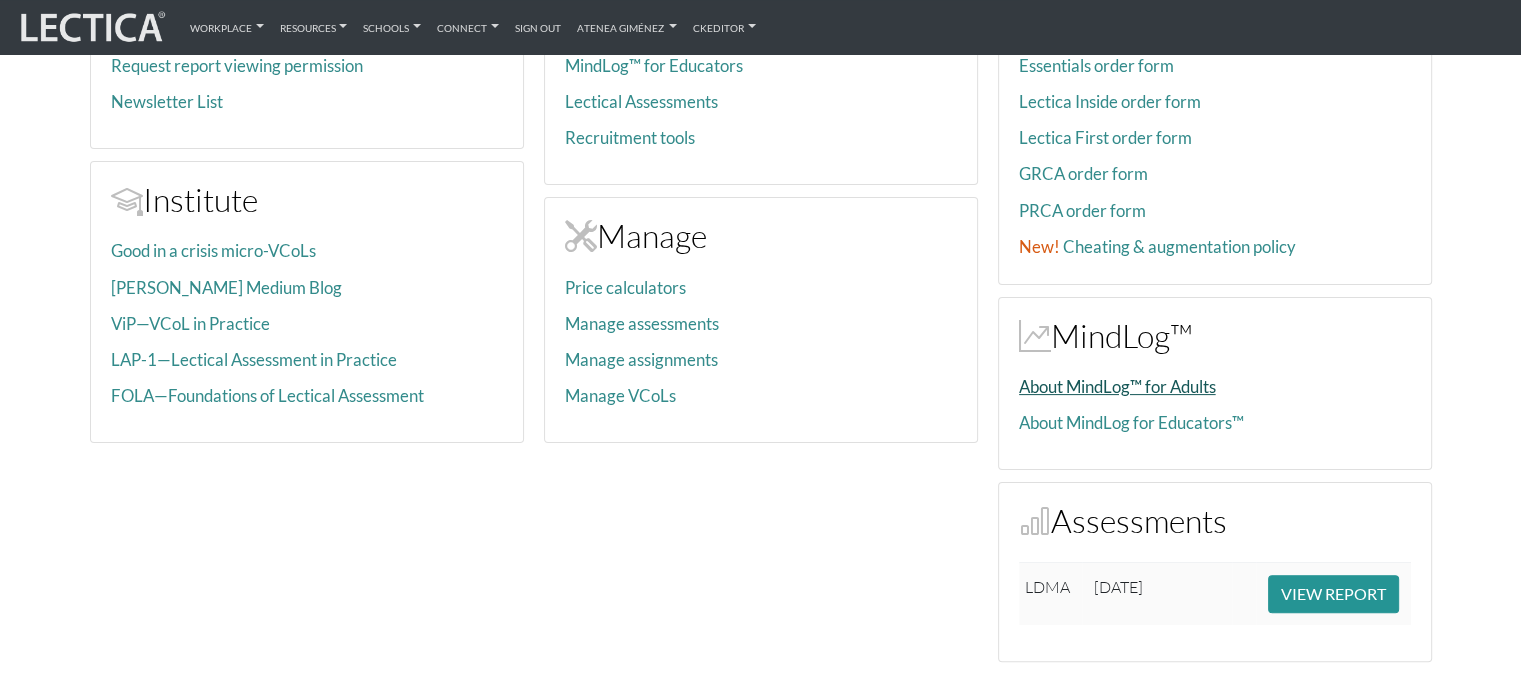 click on "About MindLog™ for Adults" at bounding box center [1117, 386] 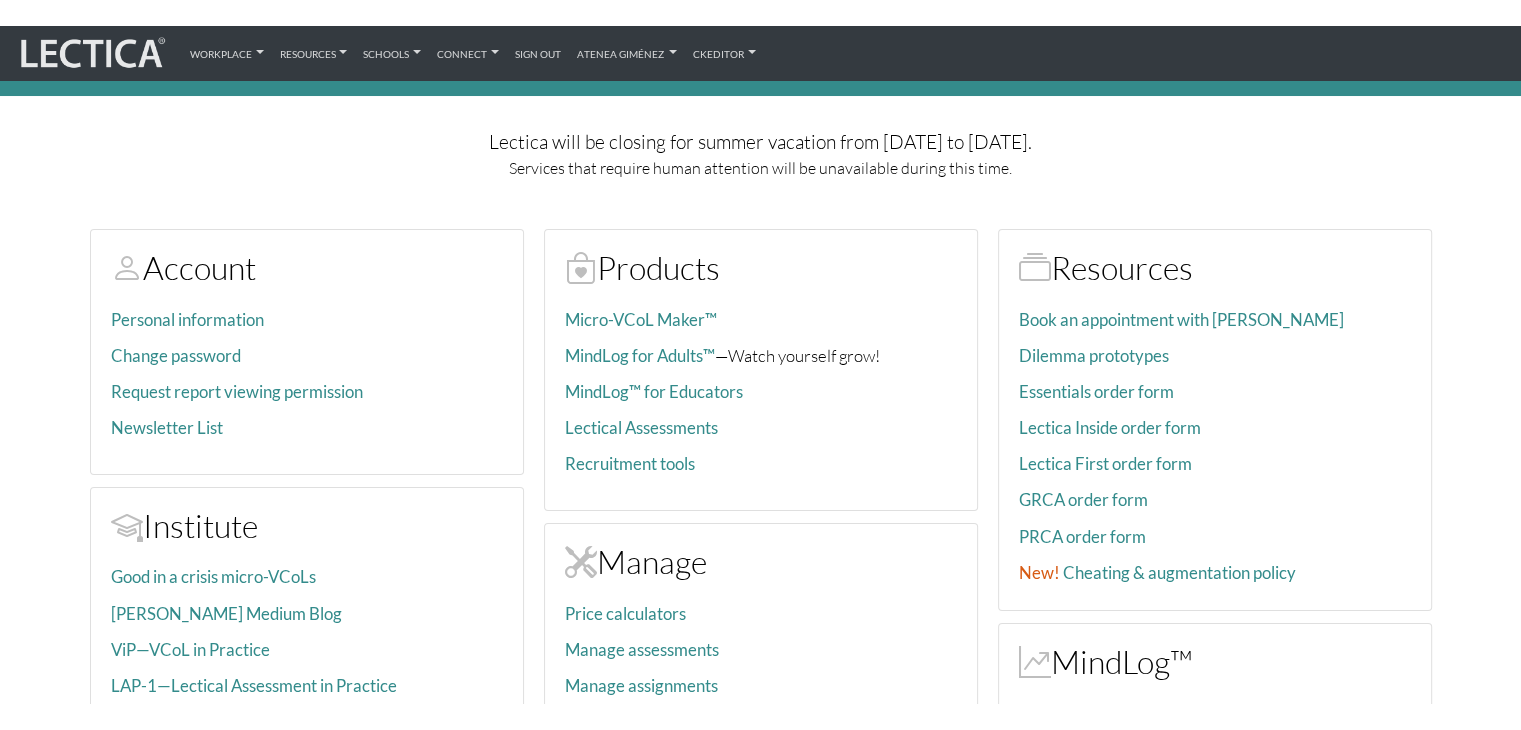 scroll, scrollTop: 0, scrollLeft: 0, axis: both 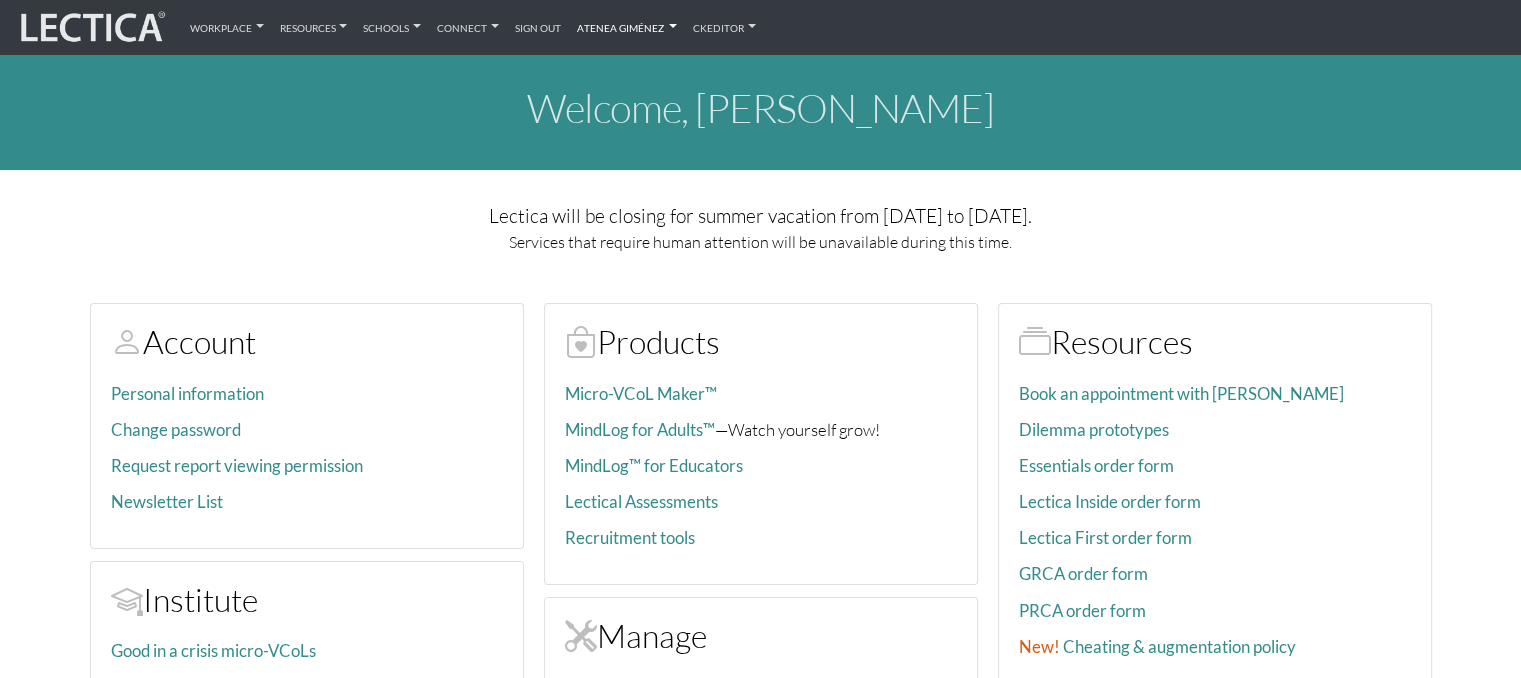 click on "Atenea Giménez" at bounding box center (627, 27) 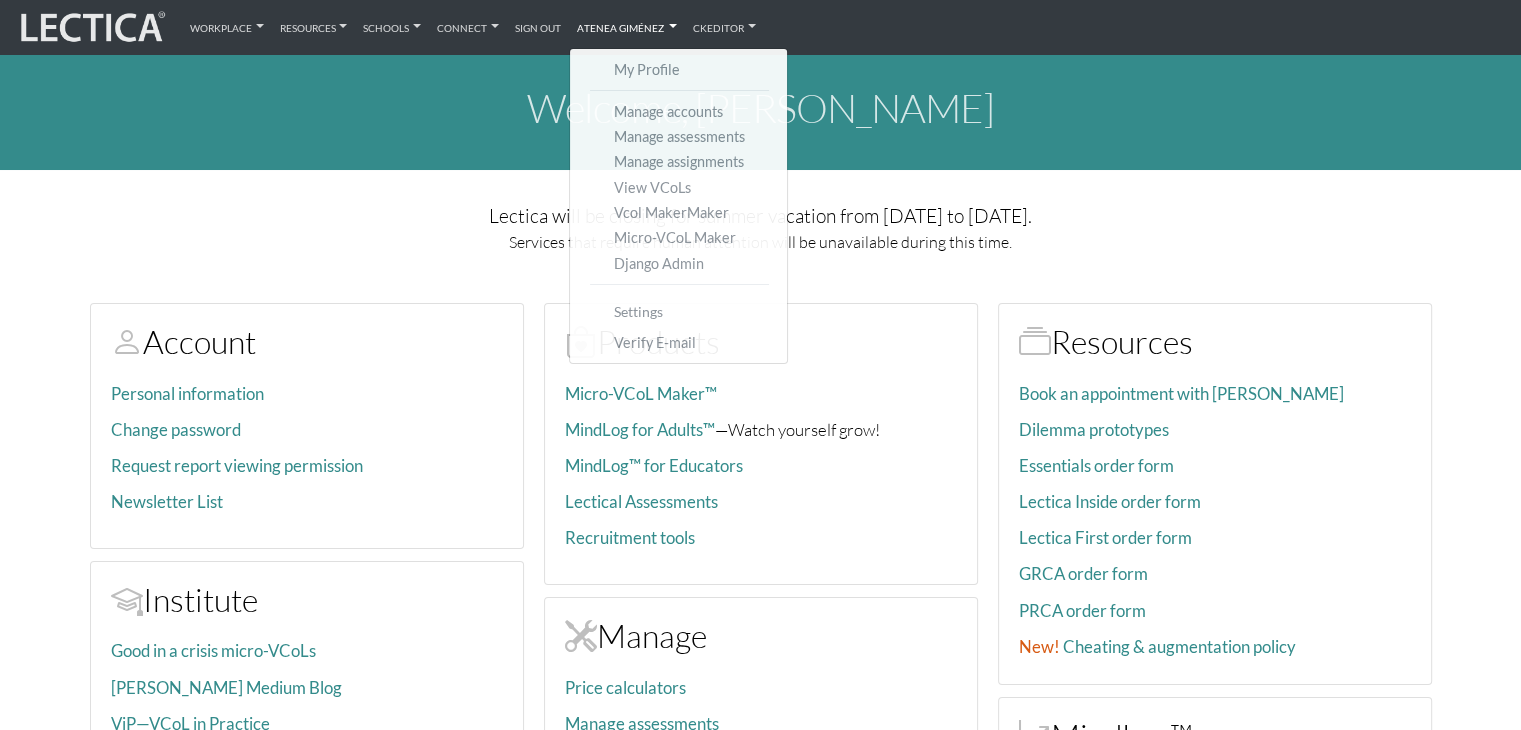 click on "welcome, Atenea Giménez         Lectica will be closing for summer vacation from 2025-07-28 to 2025-08-08. Services that require human attention will be unavailable during this time.          Account   Personal information   Change password   Request report viewing permission   Newsletter List      Institute   Good in a crisis micro-VCoLs   Dr. Dawson's Medium Blog   ViP—VCoL in Practice   LAP-1—Lectical Assessment in Practice   FOLA—Foundations of Lectical Assessment      Products   Micro-VCoL Maker™   MindLog for Adults™ —Watch yourself grow!   MindLog™ for Educators   Lectical Assessments   Recruitment tools      Manage   Price calculators   Manage assessments   Manage assignments   Manage VCoLs      Resources   Book an appointment with Dr. Dawson   Dilemma prototypes   Essentials order form   Lectica Inside order form   Lectica First order form   GRCA order form   PRCA order form   New!   Cheating & augmentation policy   Accreditation information      MindLog™          Assessments   LDMA" at bounding box center (760, 564) 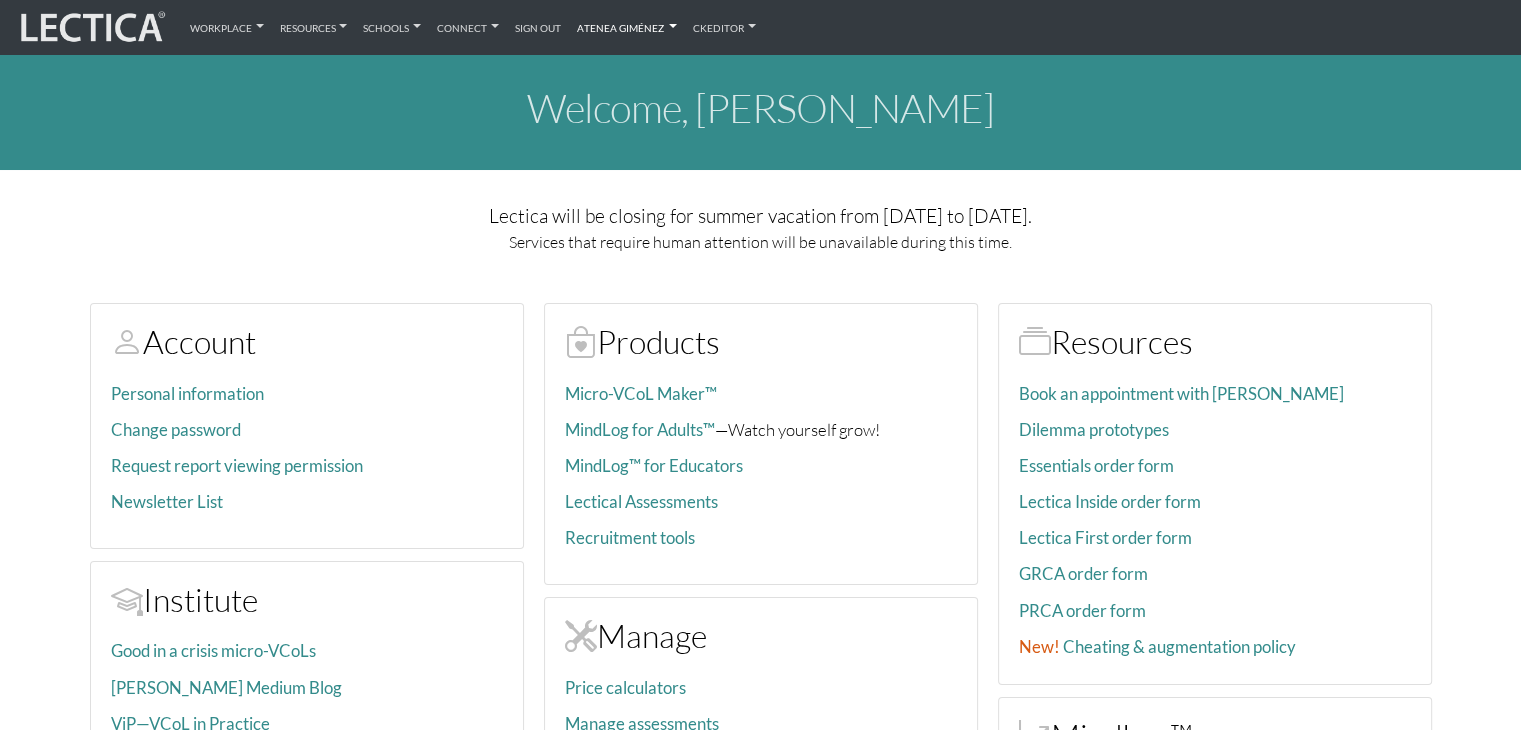click on "Atenea Giménez" at bounding box center (627, 27) 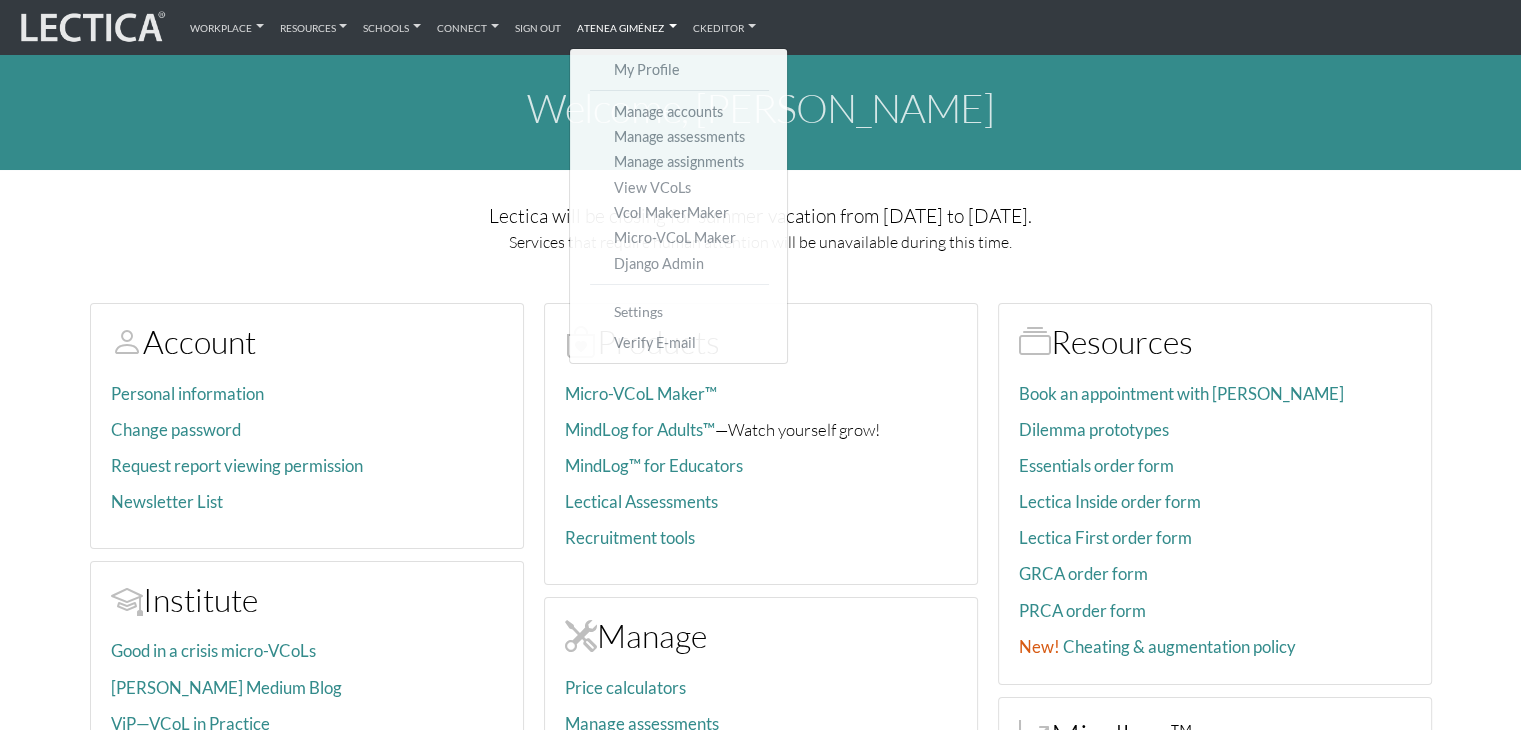 click on "Atenea Giménez" at bounding box center [627, 27] 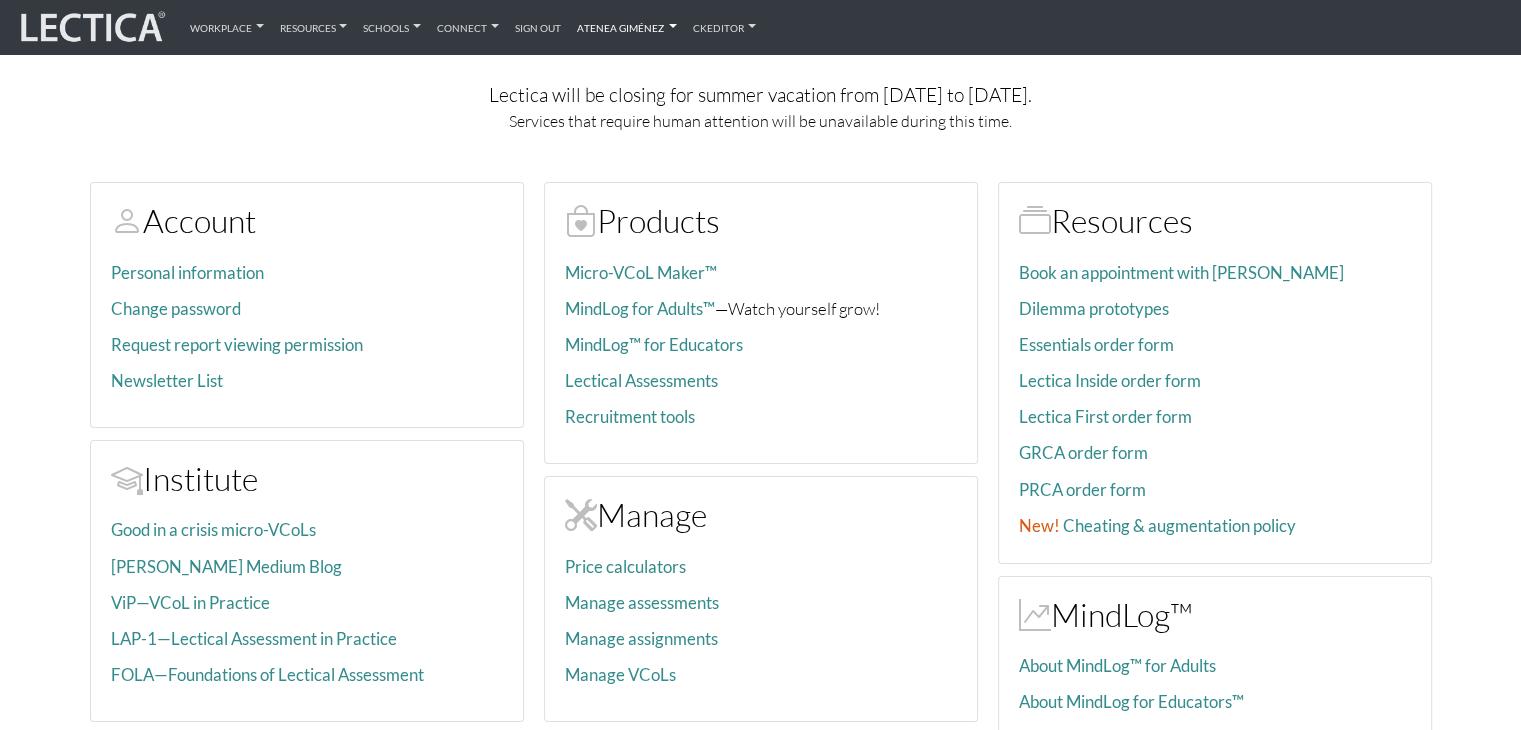 scroll, scrollTop: 100, scrollLeft: 0, axis: vertical 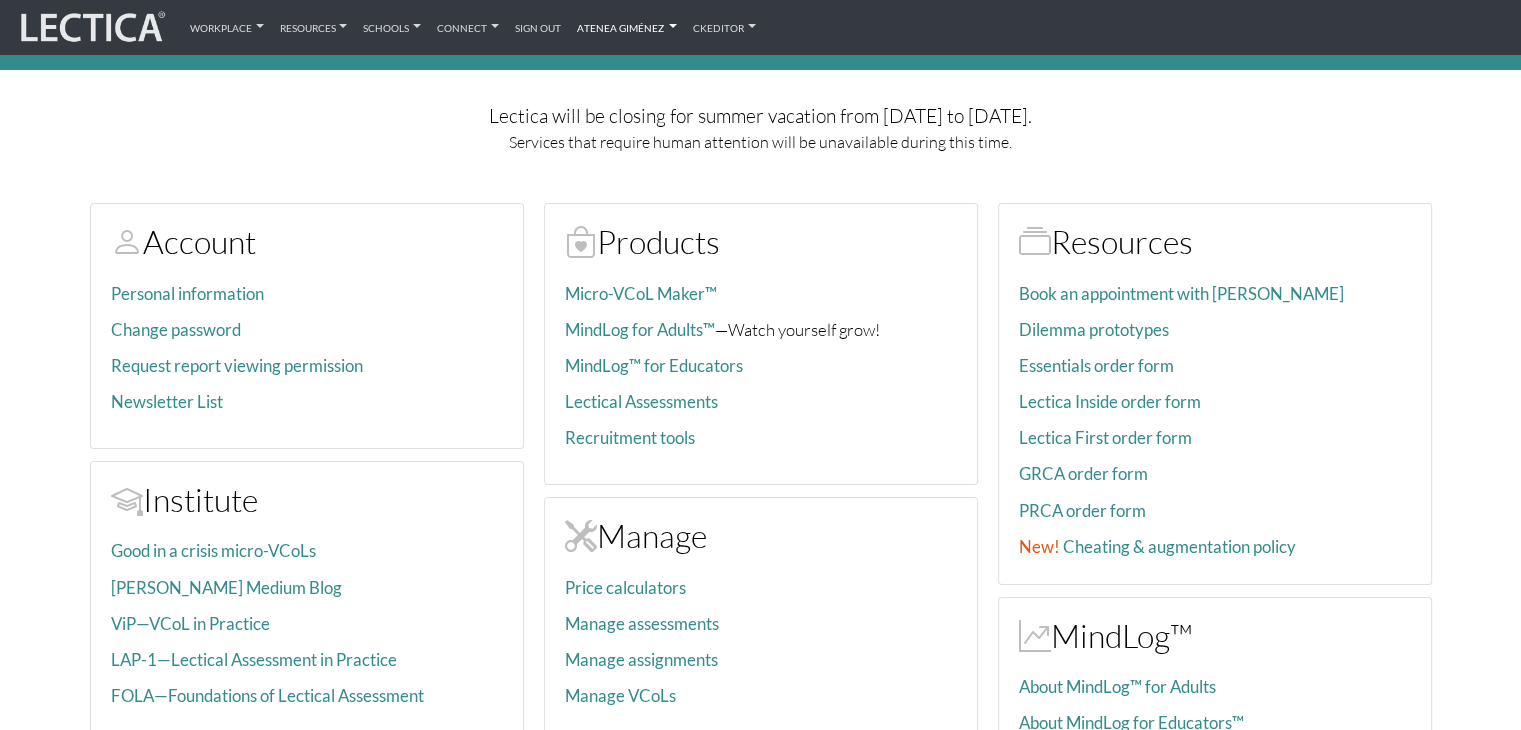 click on "Atenea Giménez" at bounding box center [627, 27] 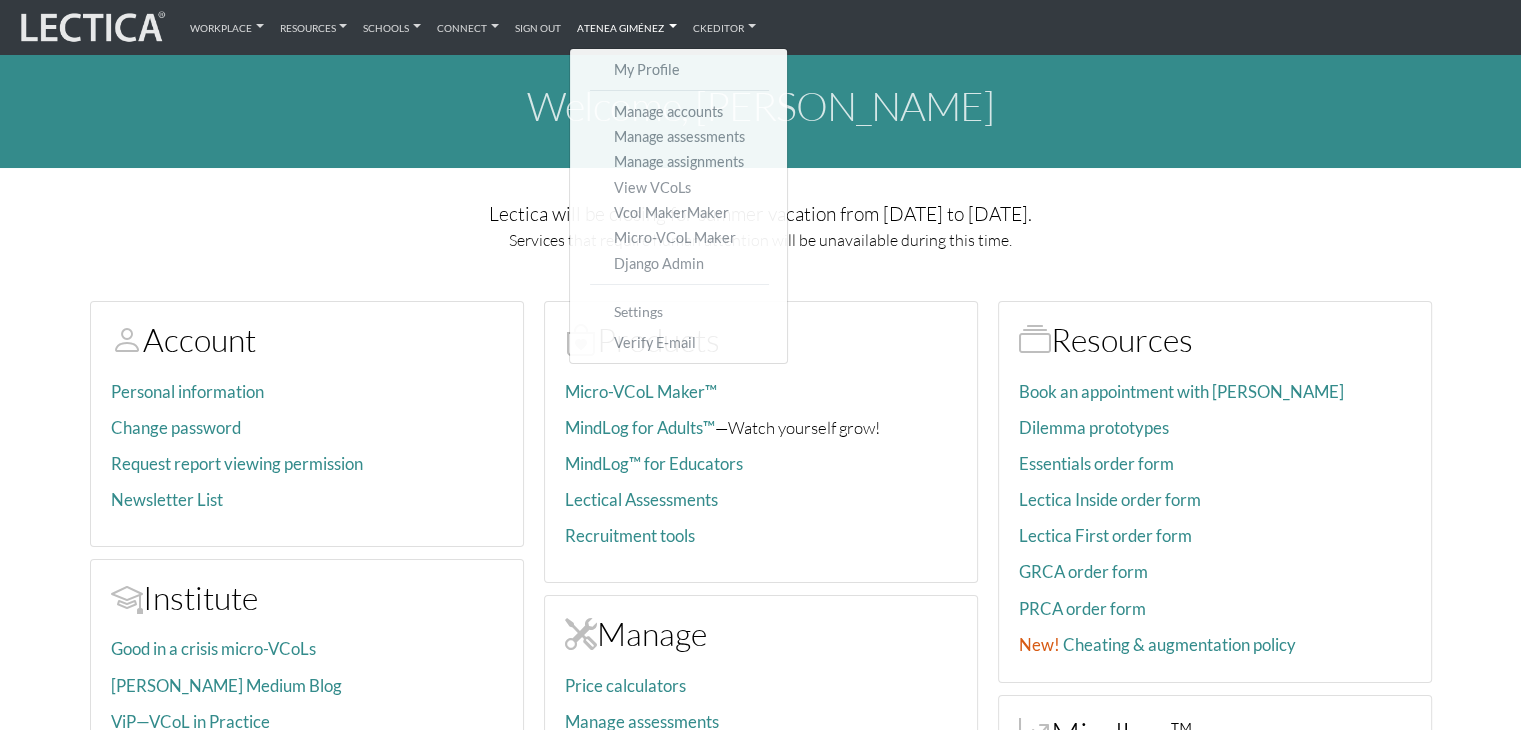 scroll, scrollTop: 0, scrollLeft: 0, axis: both 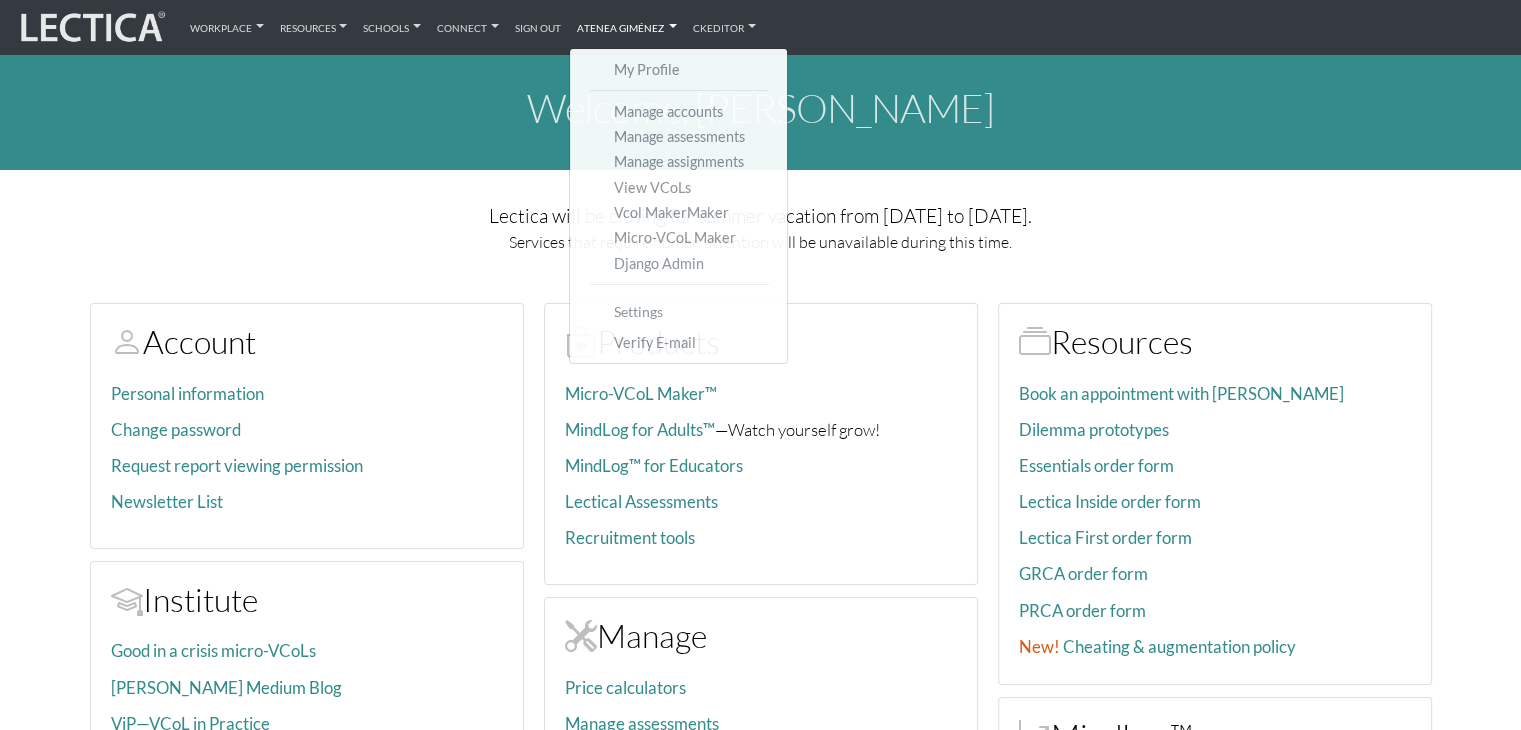 click on "Lectica will be closing for summer vacation from 2025-07-28 to 2025-08-08." at bounding box center (761, 216) 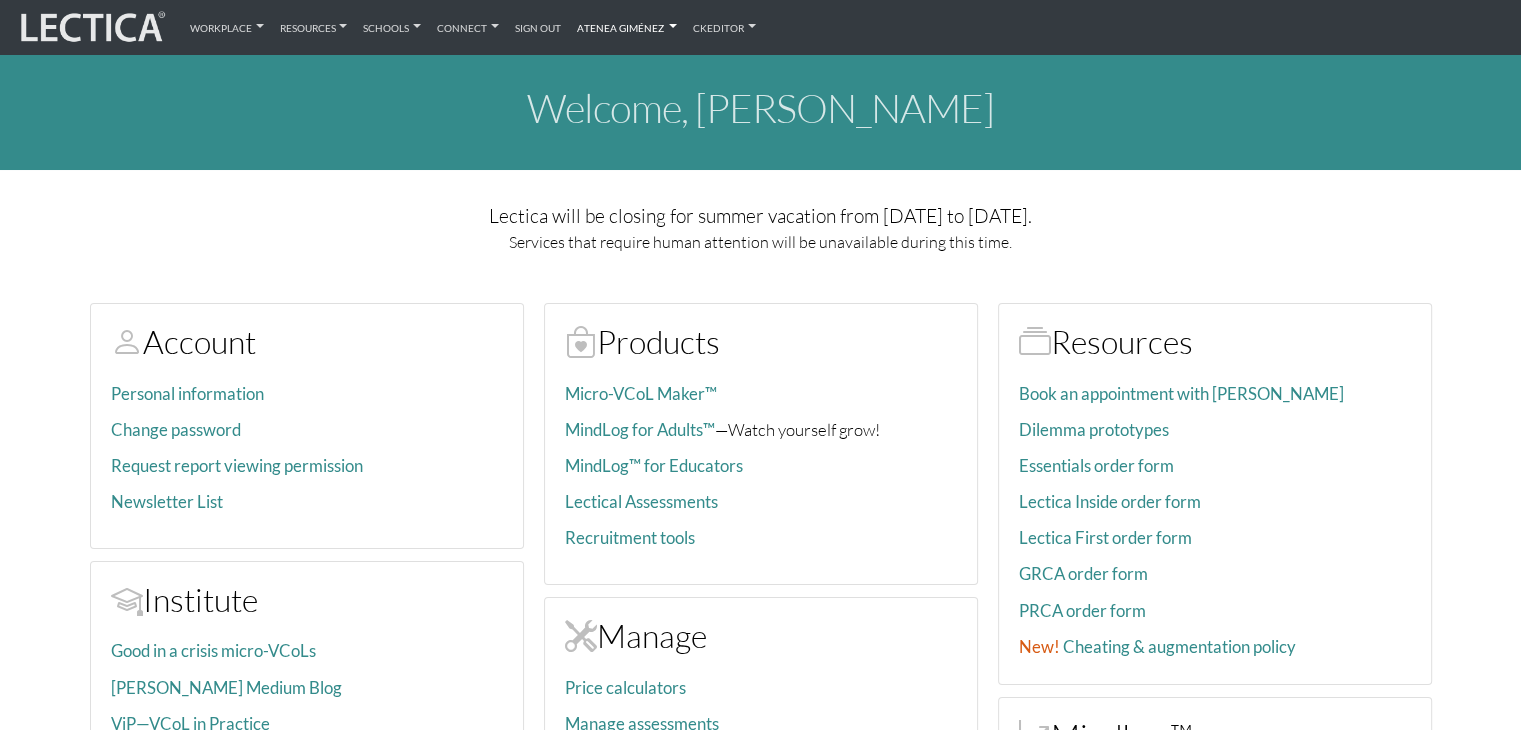 click on "Atenea Giménez" at bounding box center [627, 27] 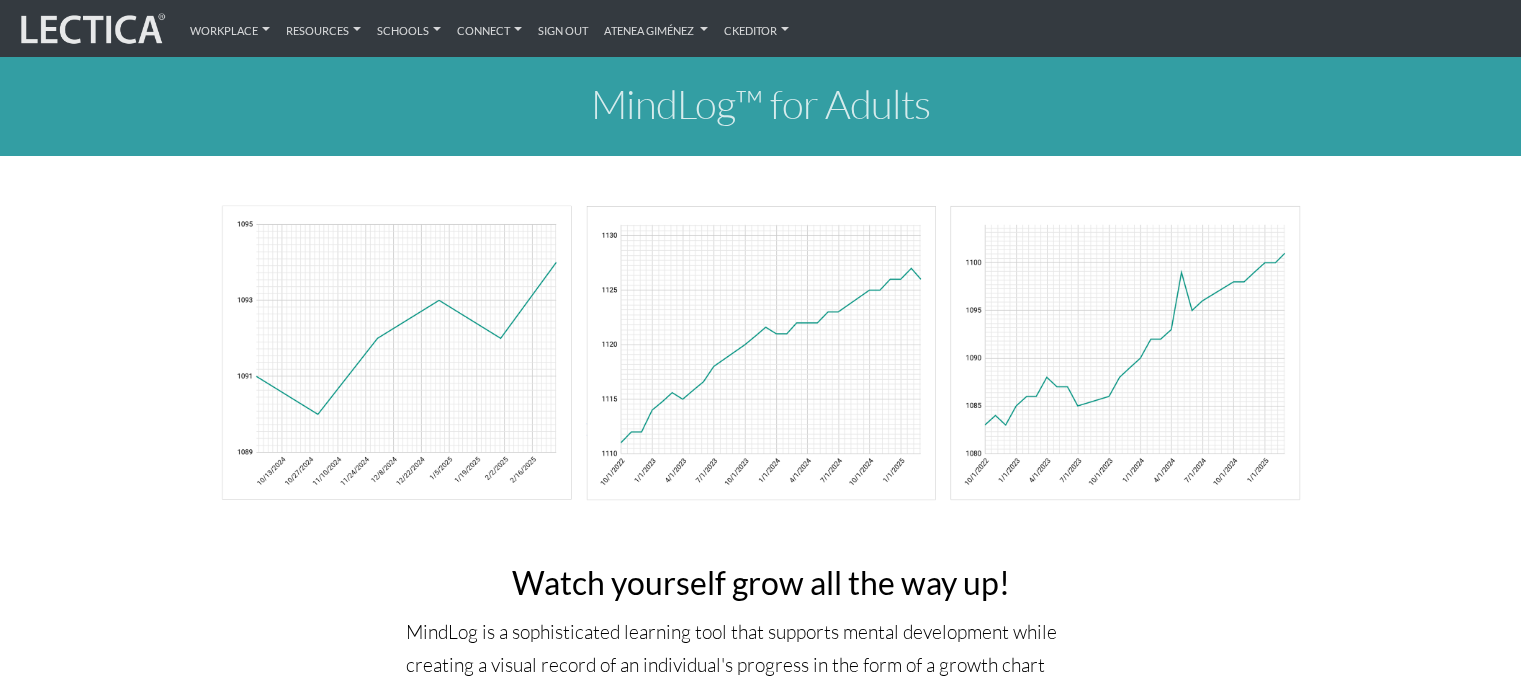scroll, scrollTop: 0, scrollLeft: 0, axis: both 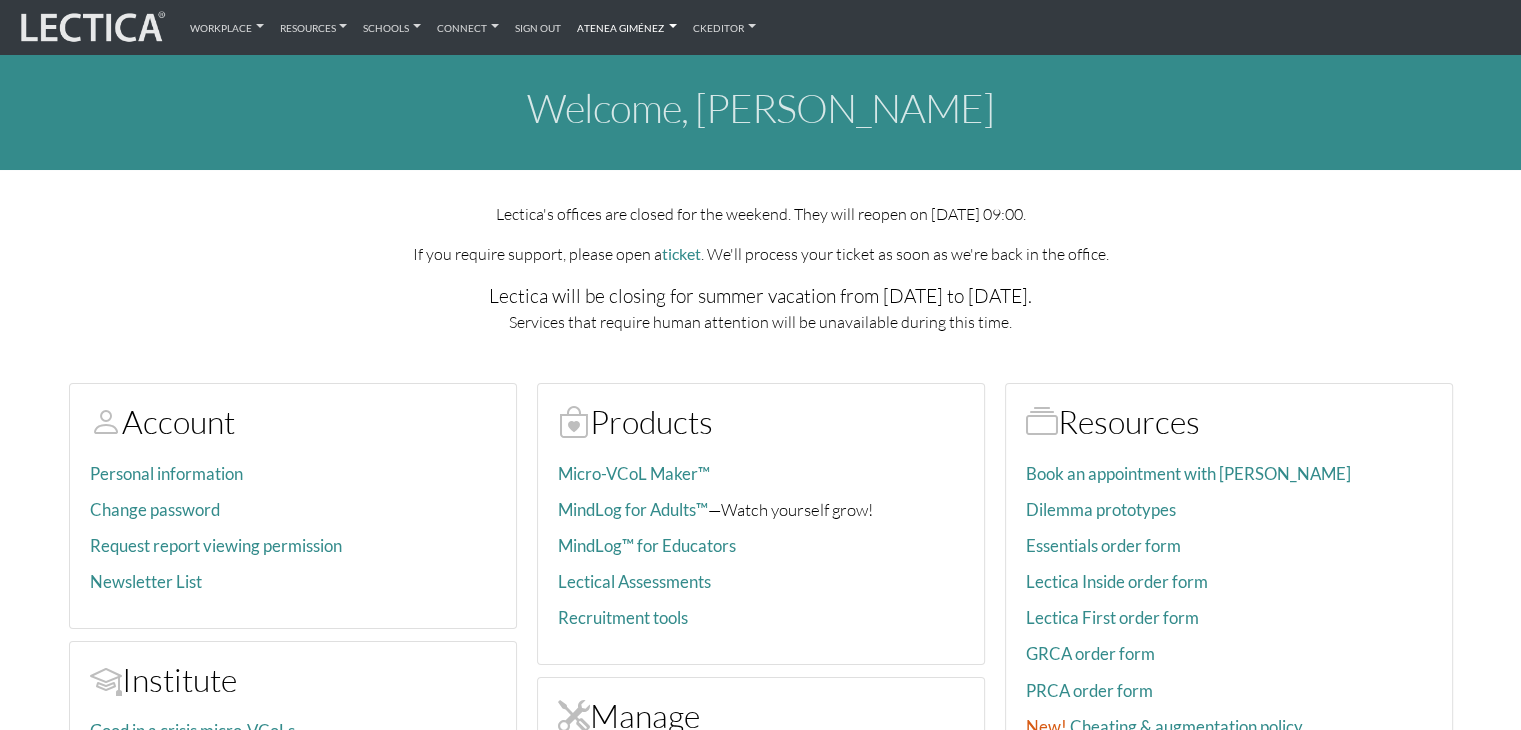 click on "Atenea Giménez" at bounding box center [627, 27] 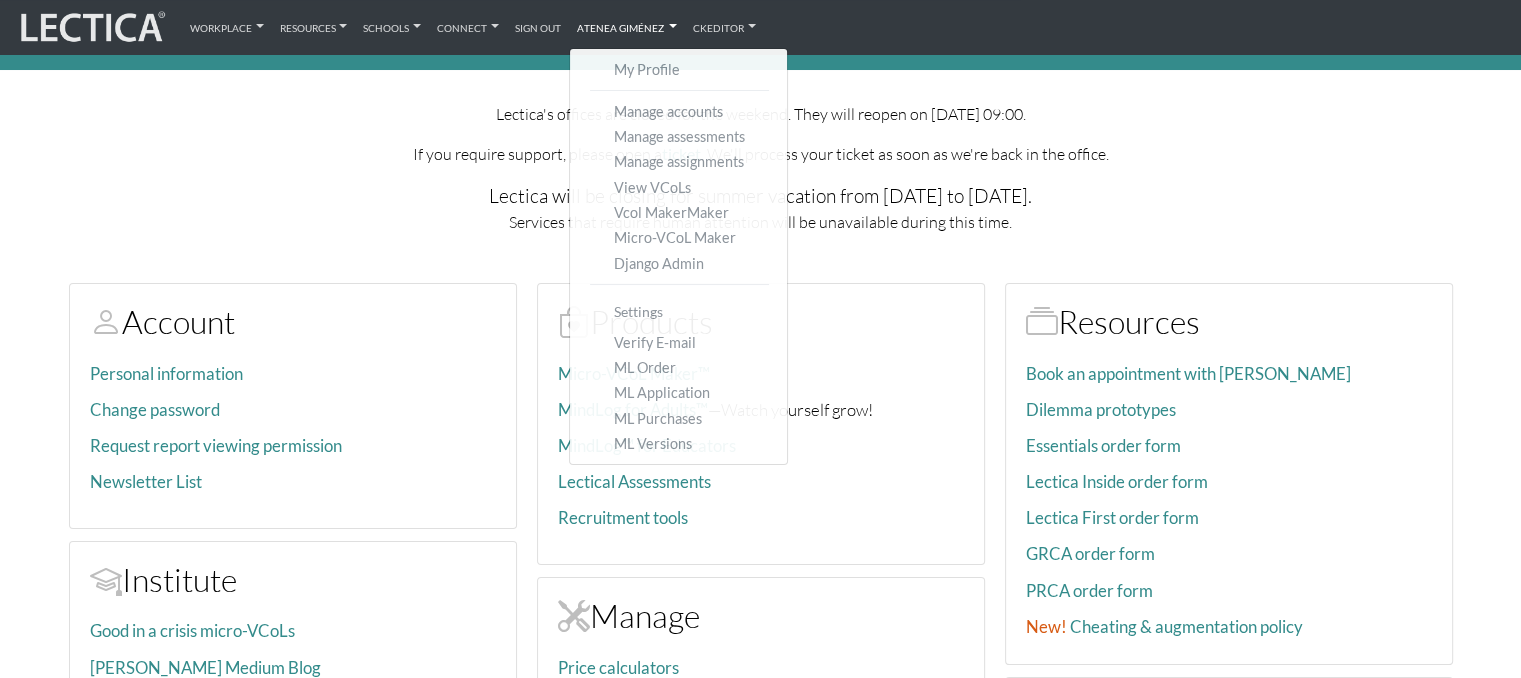 scroll, scrollTop: 0, scrollLeft: 0, axis: both 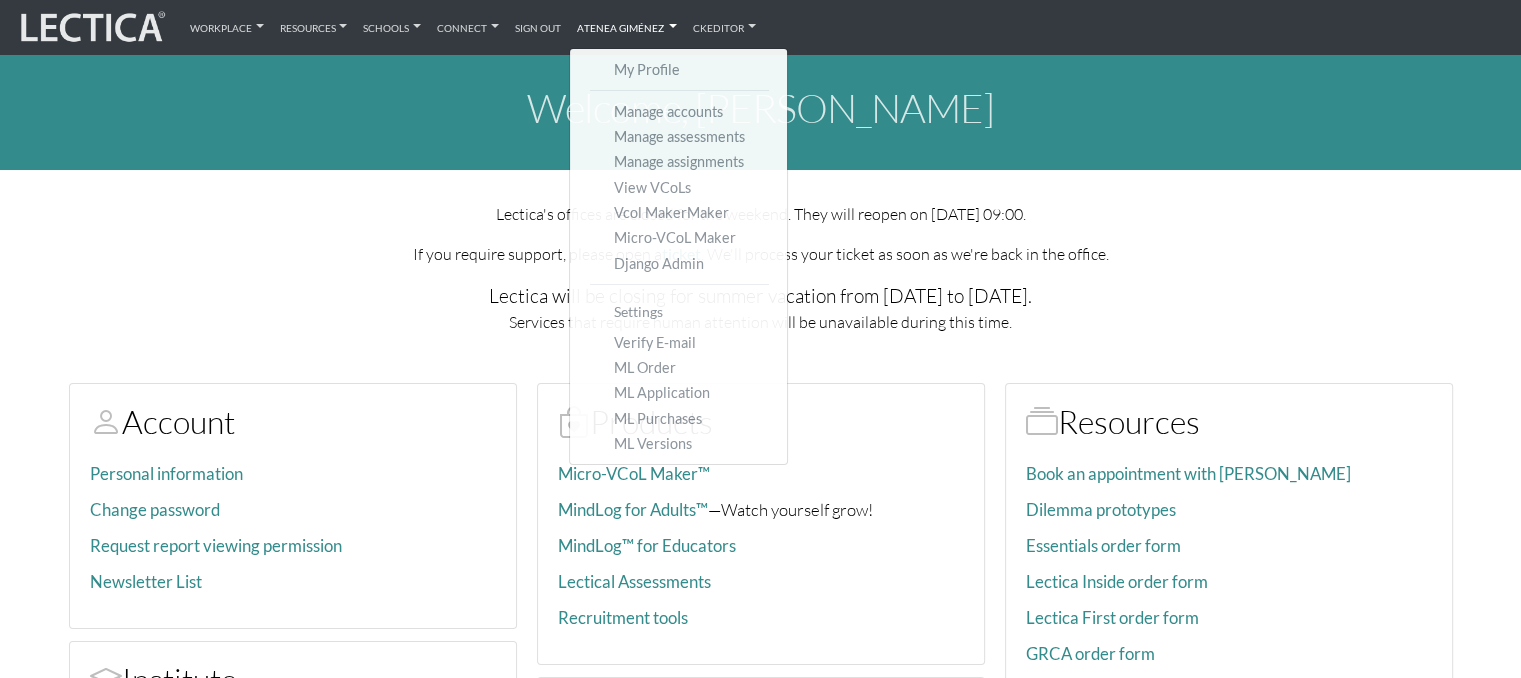 click on "Services that require human attention will be unavailable during this time." at bounding box center (761, 322) 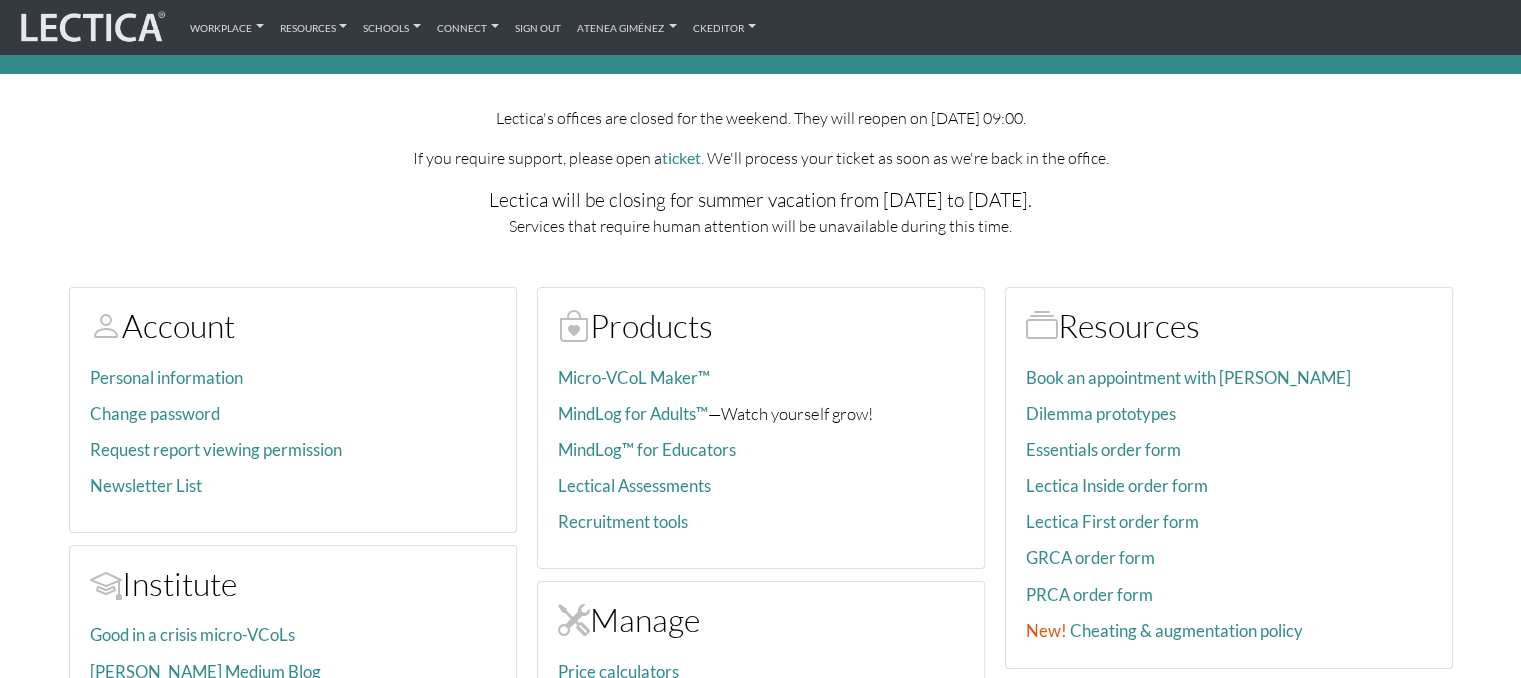 scroll, scrollTop: 0, scrollLeft: 0, axis: both 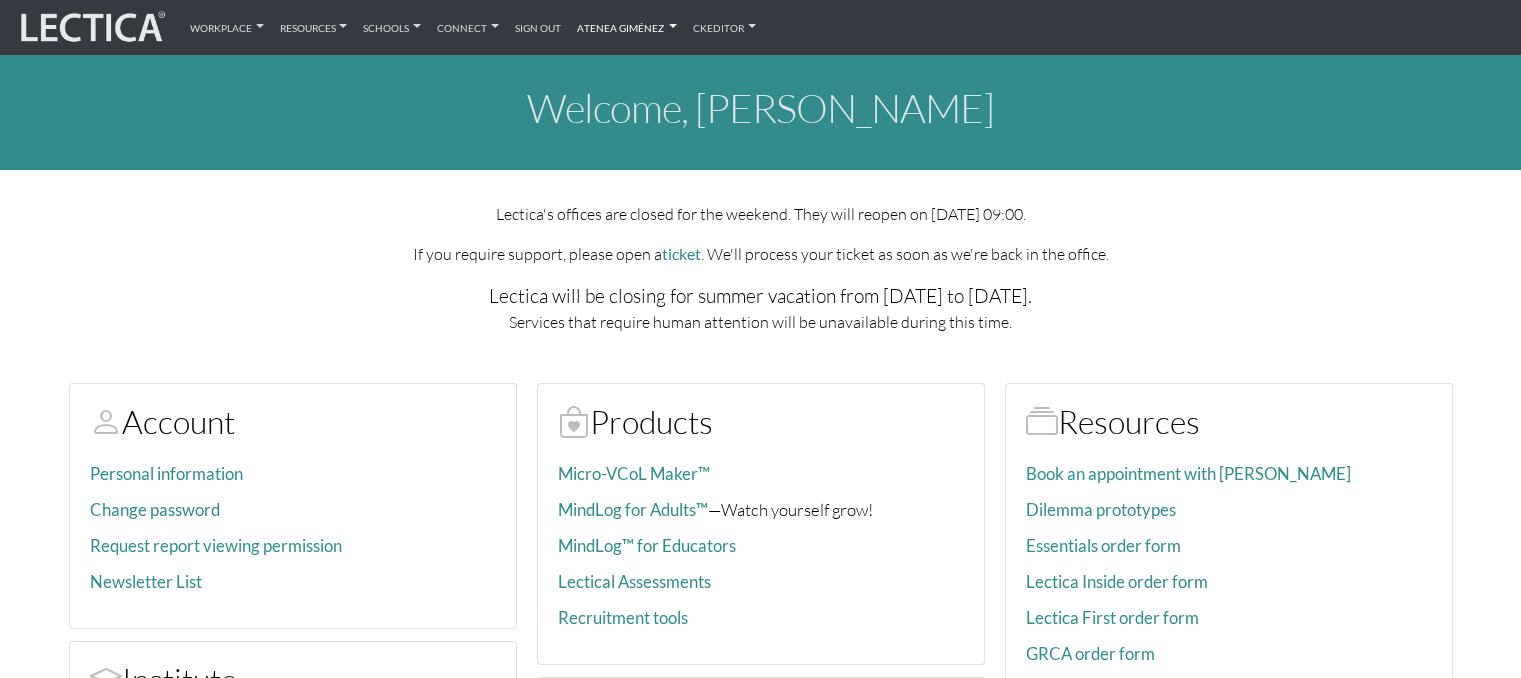 click on "Atenea Giménez" at bounding box center [627, 27] 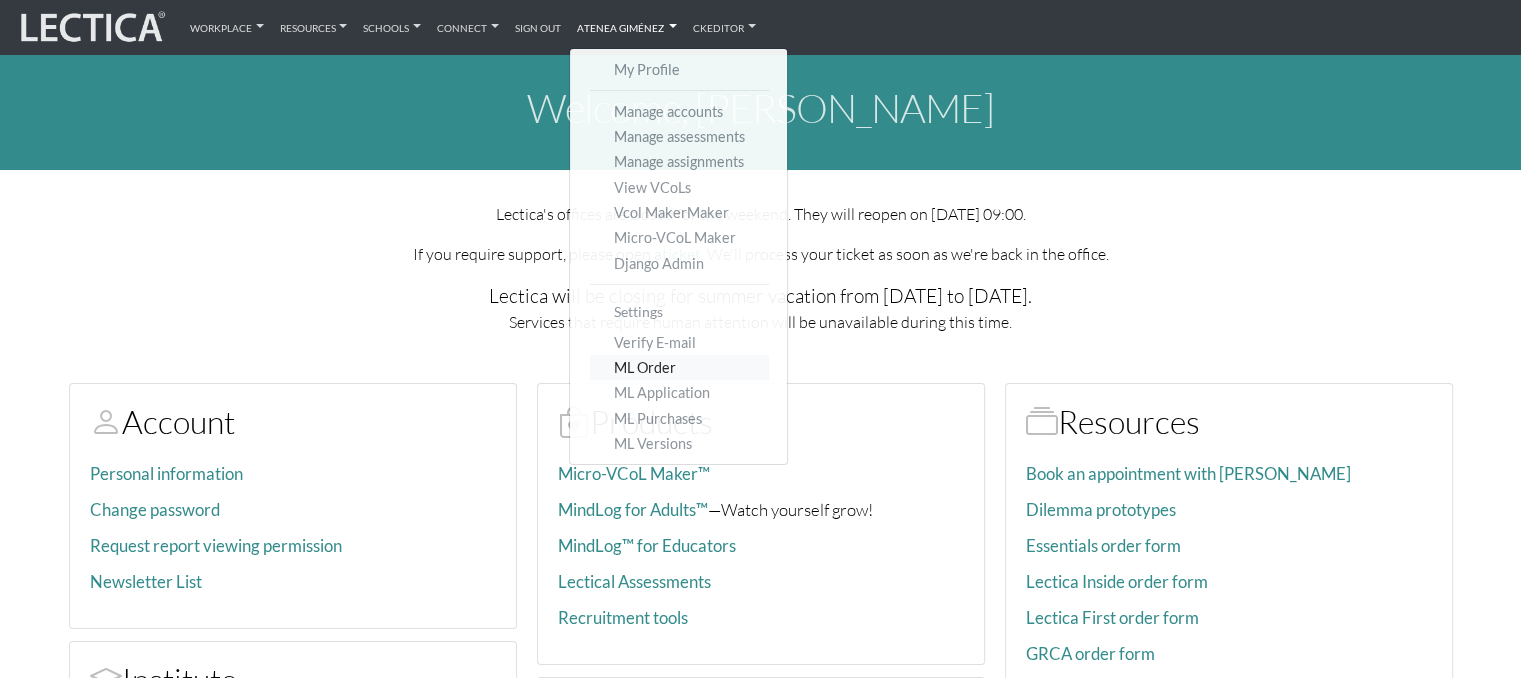 click on "ML Order" at bounding box center (679, 367) 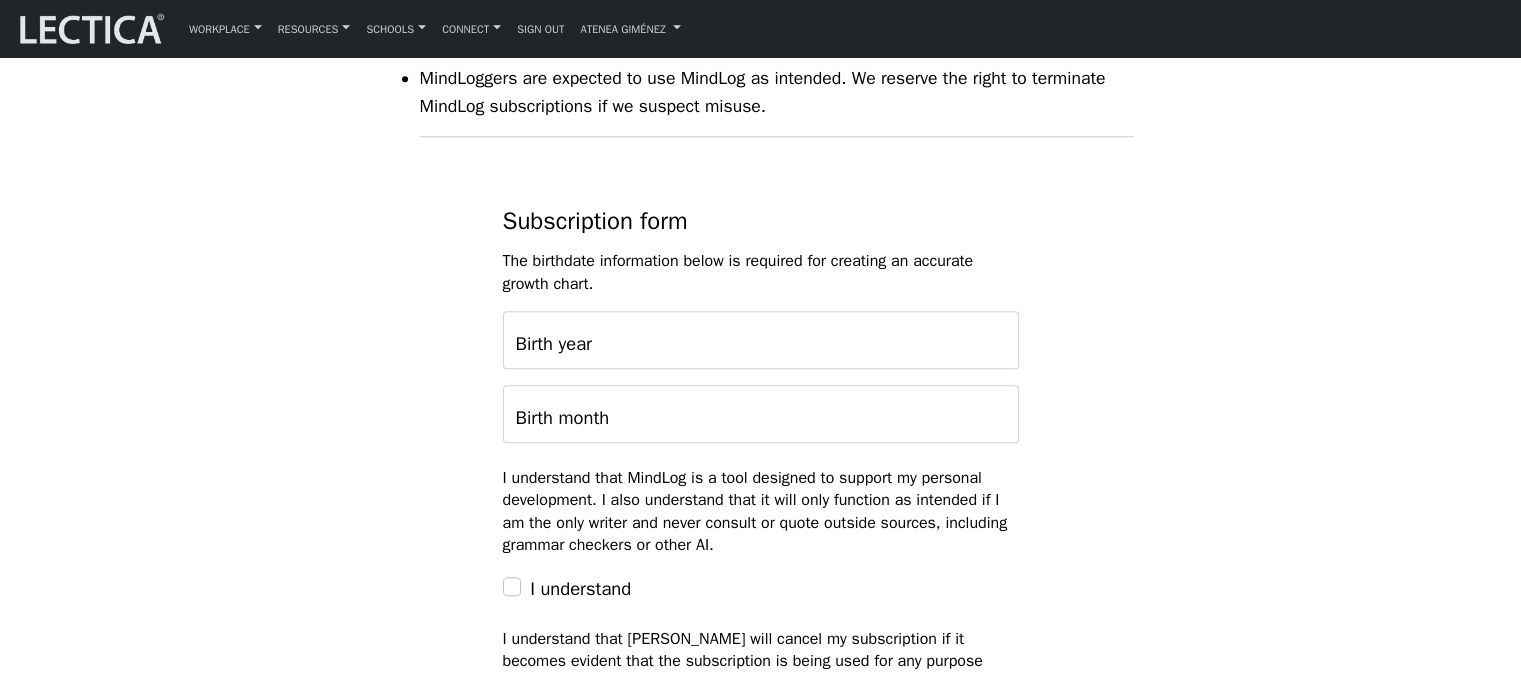 scroll, scrollTop: 1700, scrollLeft: 0, axis: vertical 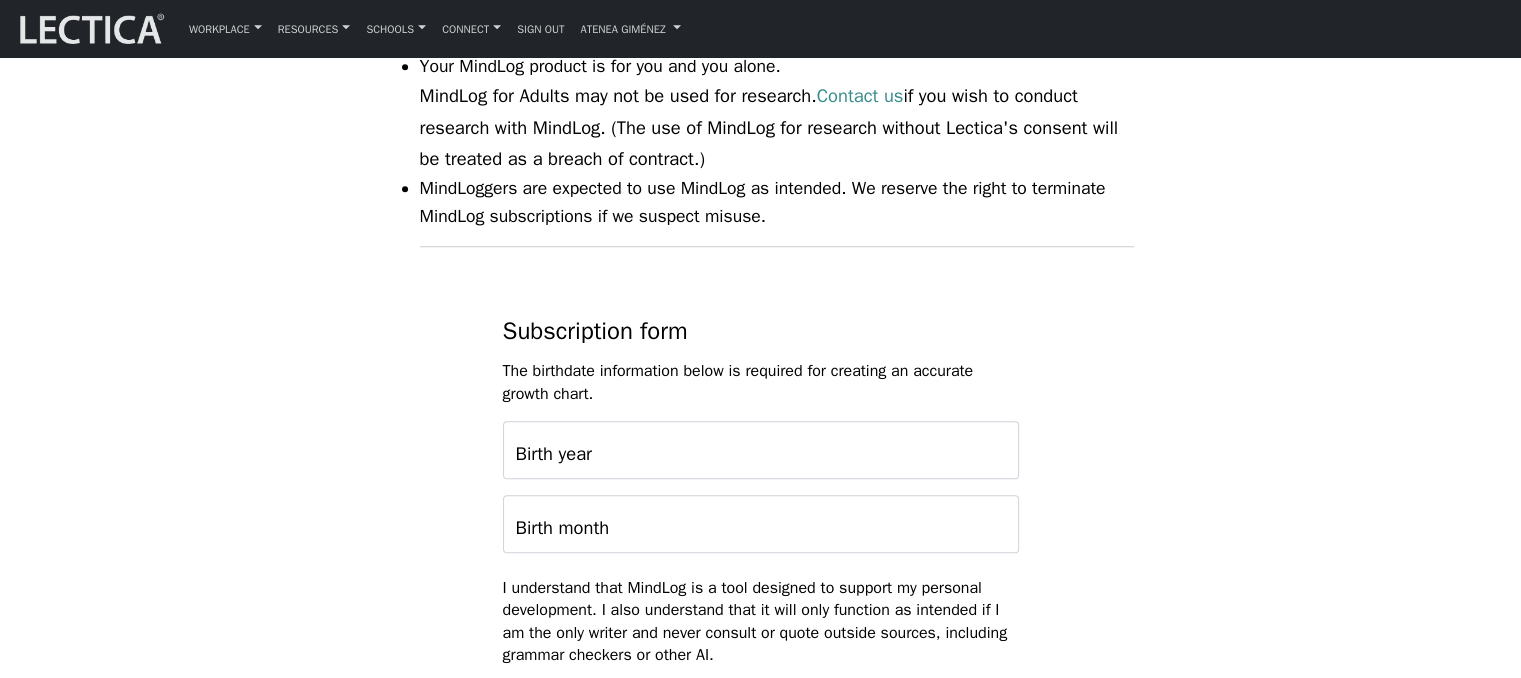 click on "Subscription form   The birthdate information below is required for creating an accurate growth chart.     Birth year     Birth month
I understand that MindLog is a tool designed to support my personal development.
I also understand that it will only function as intended if I am the only writer and never consult
or quote outside sources, including grammar checkers or other AI.
I understand
I understand that Lectica will cancel my subscription if it becomes evident that the subscription
is being used for any purpose other than supporting my own personal development.
I understand
I accept Lectica's privacy policy.   View privacy policy     I accept Lectica's security arrangements.   View security policy   Select your MindLog subscription     MindLog Reflections: 50 entries $276  (12 scores on average)       MindLog Essays: 10 entries $220 (10 scores)" at bounding box center (761, 910) 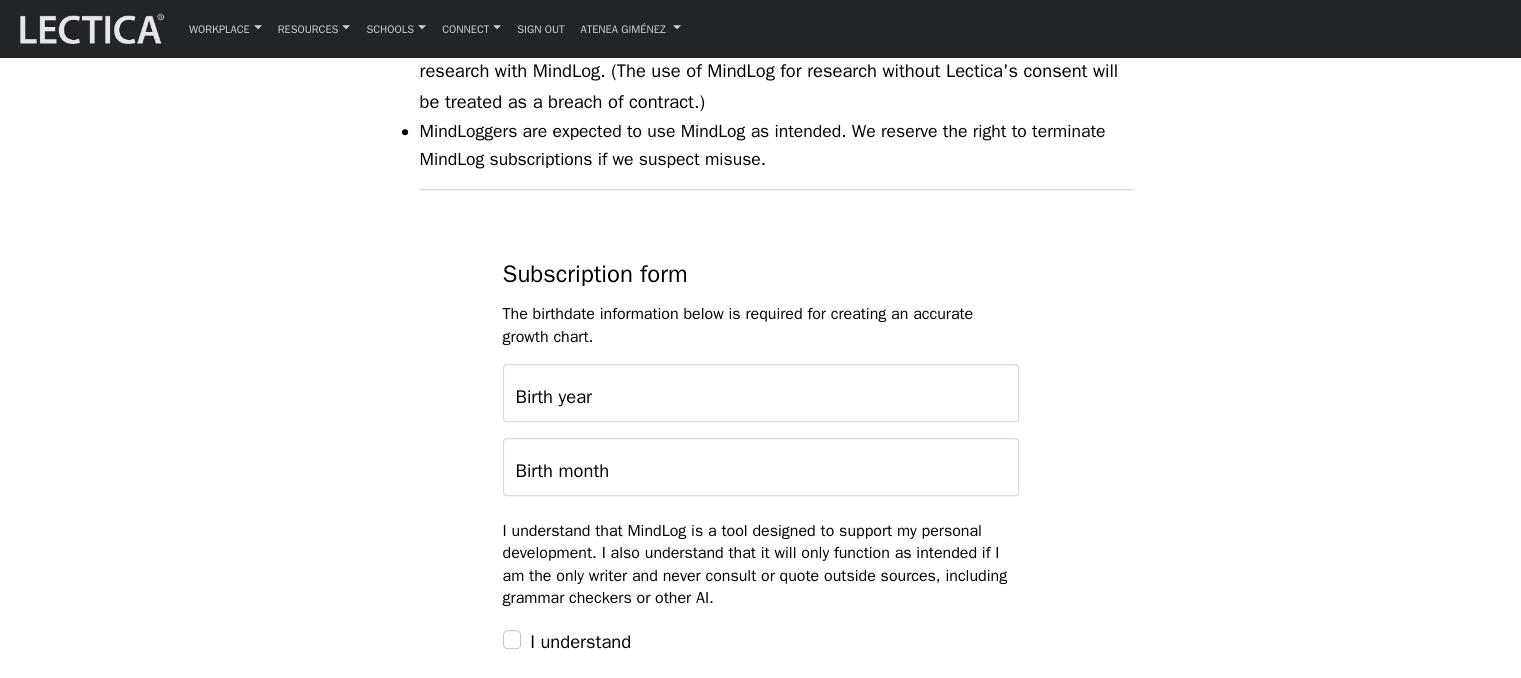 scroll, scrollTop: 1800, scrollLeft: 0, axis: vertical 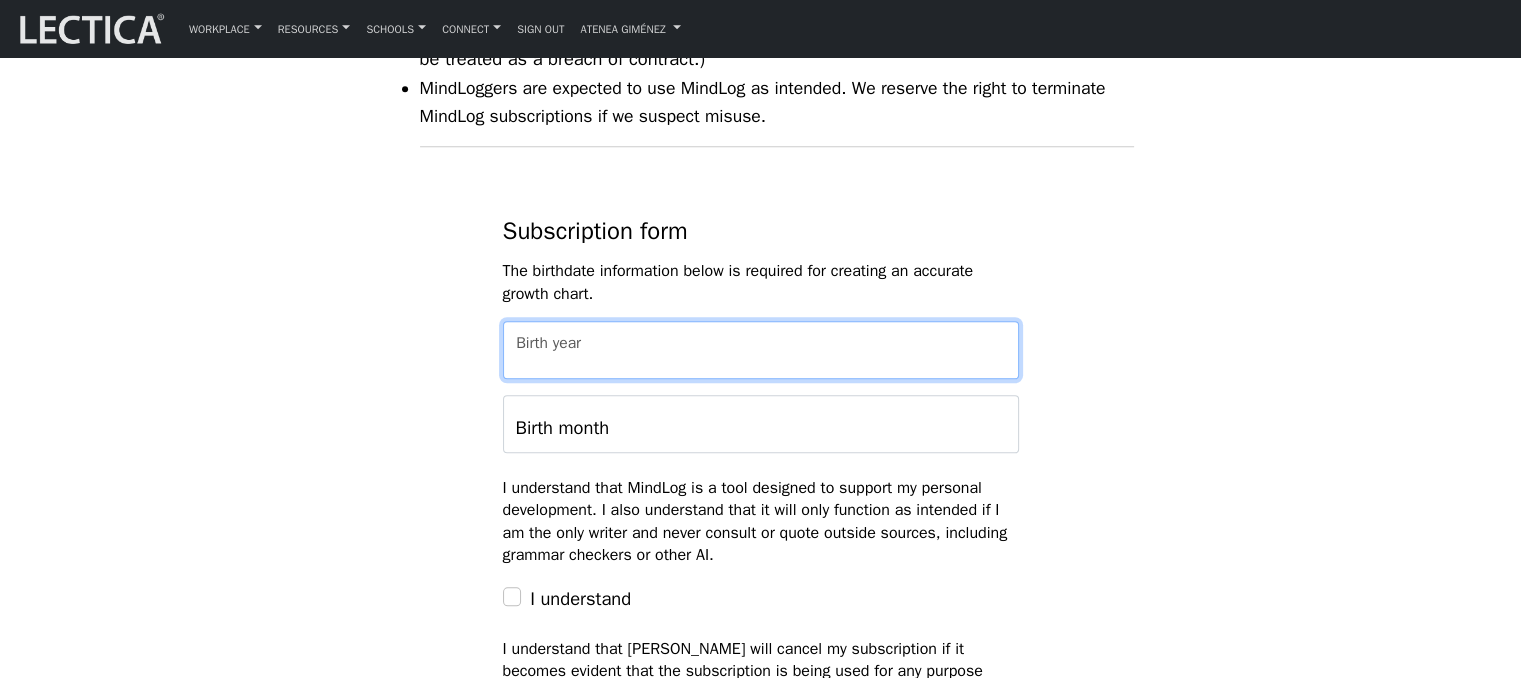 click on "Birth year" at bounding box center (761, 350) 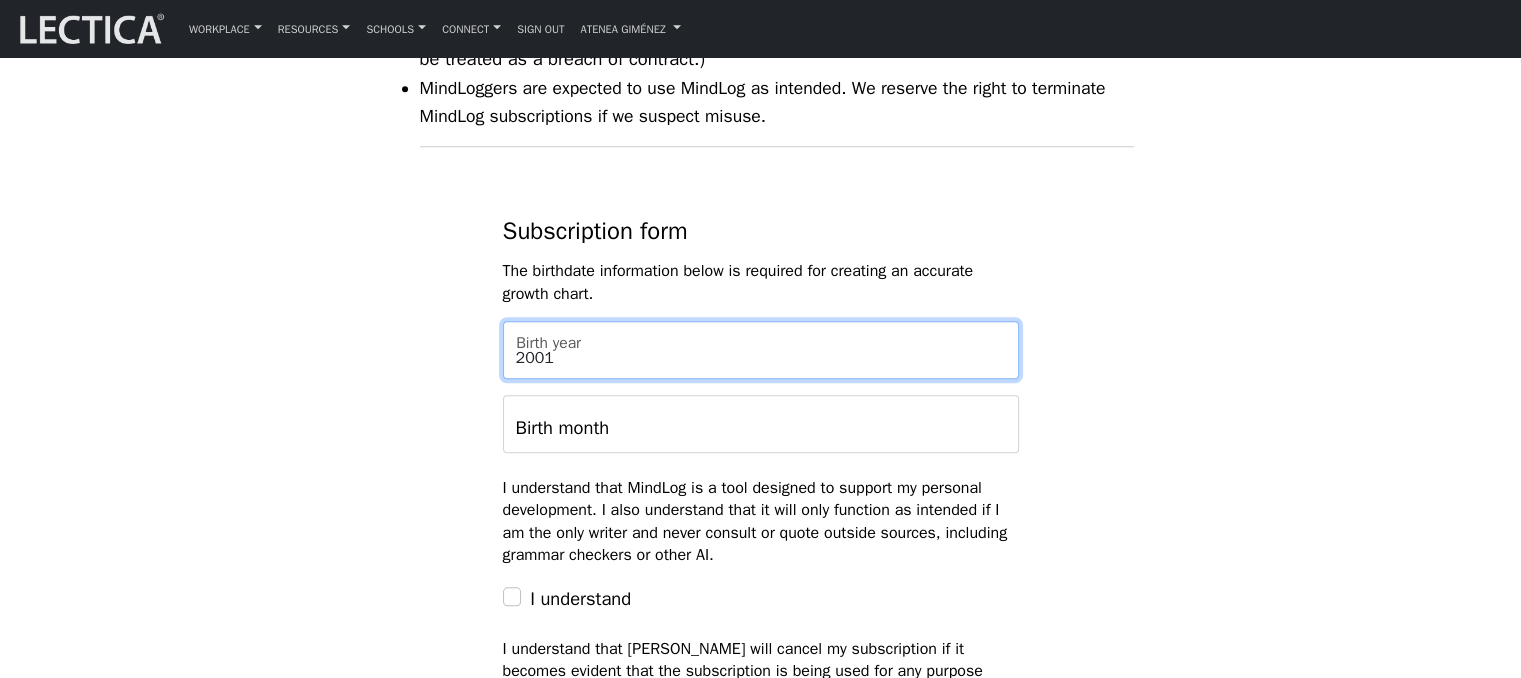 type on "2001" 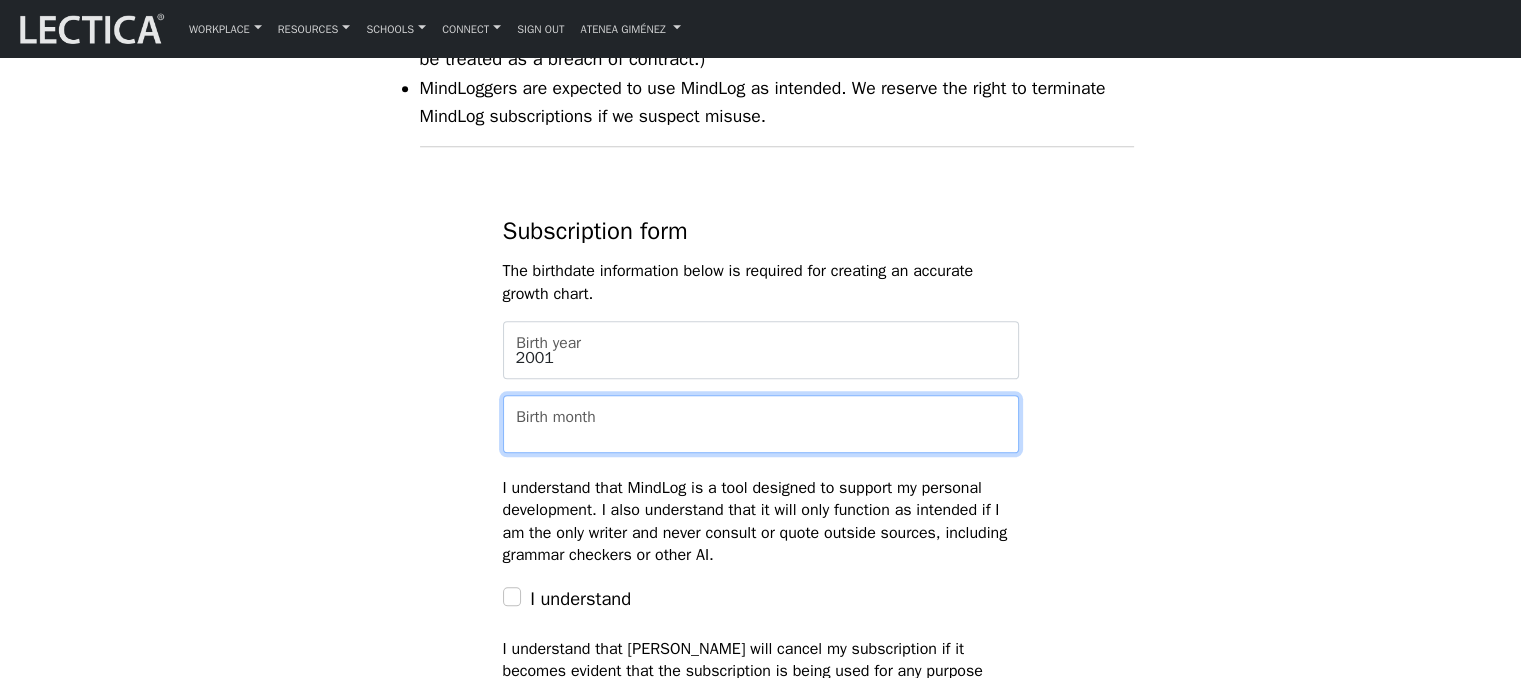 click on "Birth month" at bounding box center [761, 424] 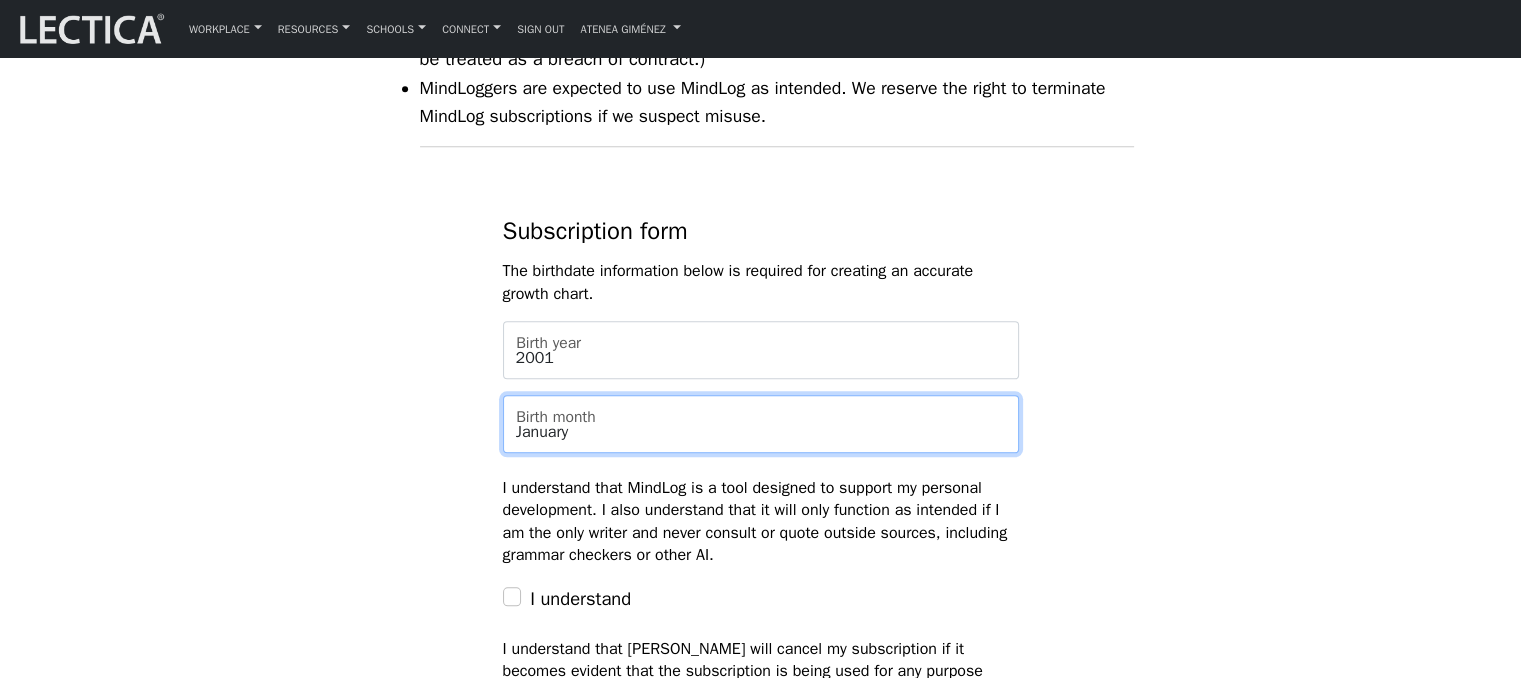 type on "January" 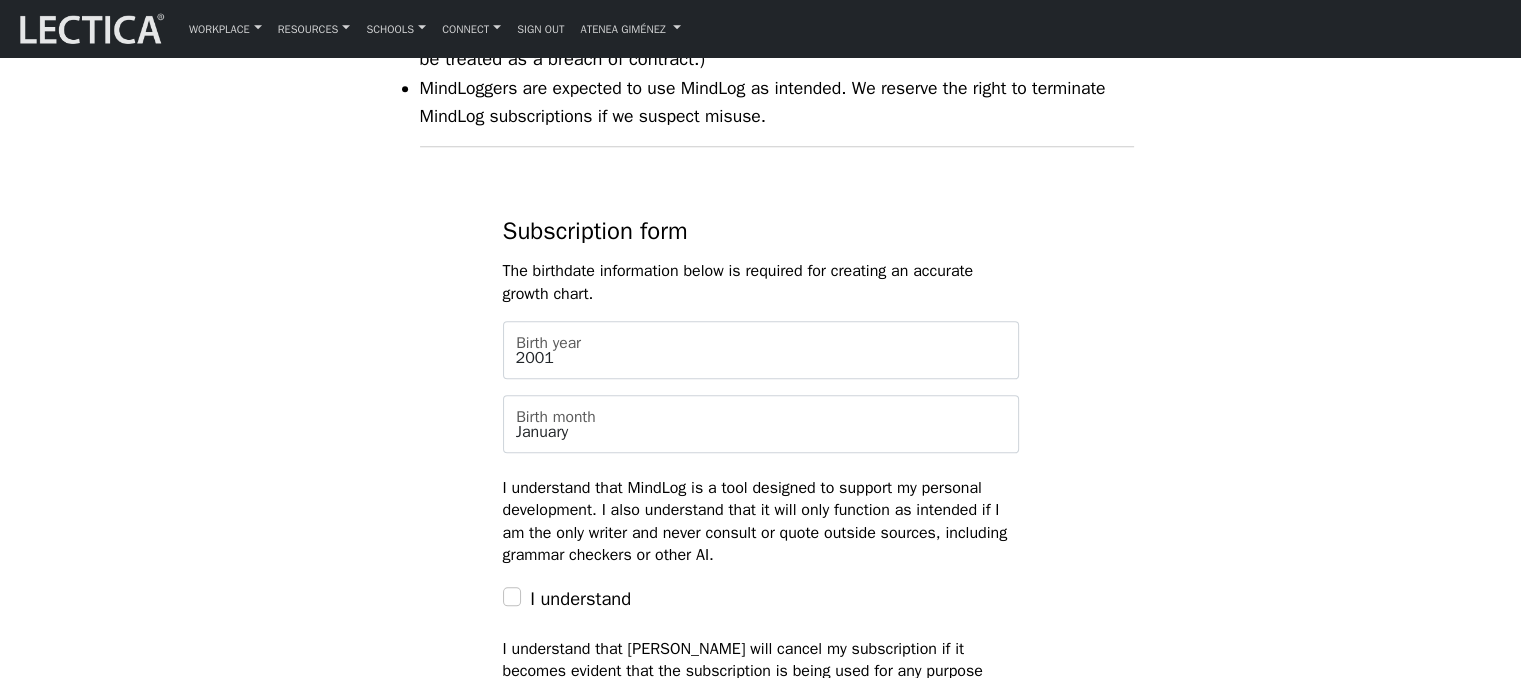 click on "Subscription form   The birthdate information below is required for creating an accurate growth chart.   2001   Birth year   January   Birth month
I understand that MindLog is a tool designed to support my personal development.
I also understand that it will only function as intended if I am the only writer and never consult
or quote outside sources, including grammar checkers or other AI.
I understand
I understand that Lectica will cancel my subscription if it becomes evident that the subscription
is being used for any purpose other than supporting my own personal development.
I understand
I accept Lectica's privacy policy.   View privacy policy     I accept Lectica's security arrangements.   View security policy   Select your MindLog subscription     MindLog Reflections: 50 entries $276  (12 scores on average)               Submit" at bounding box center (761, 810) 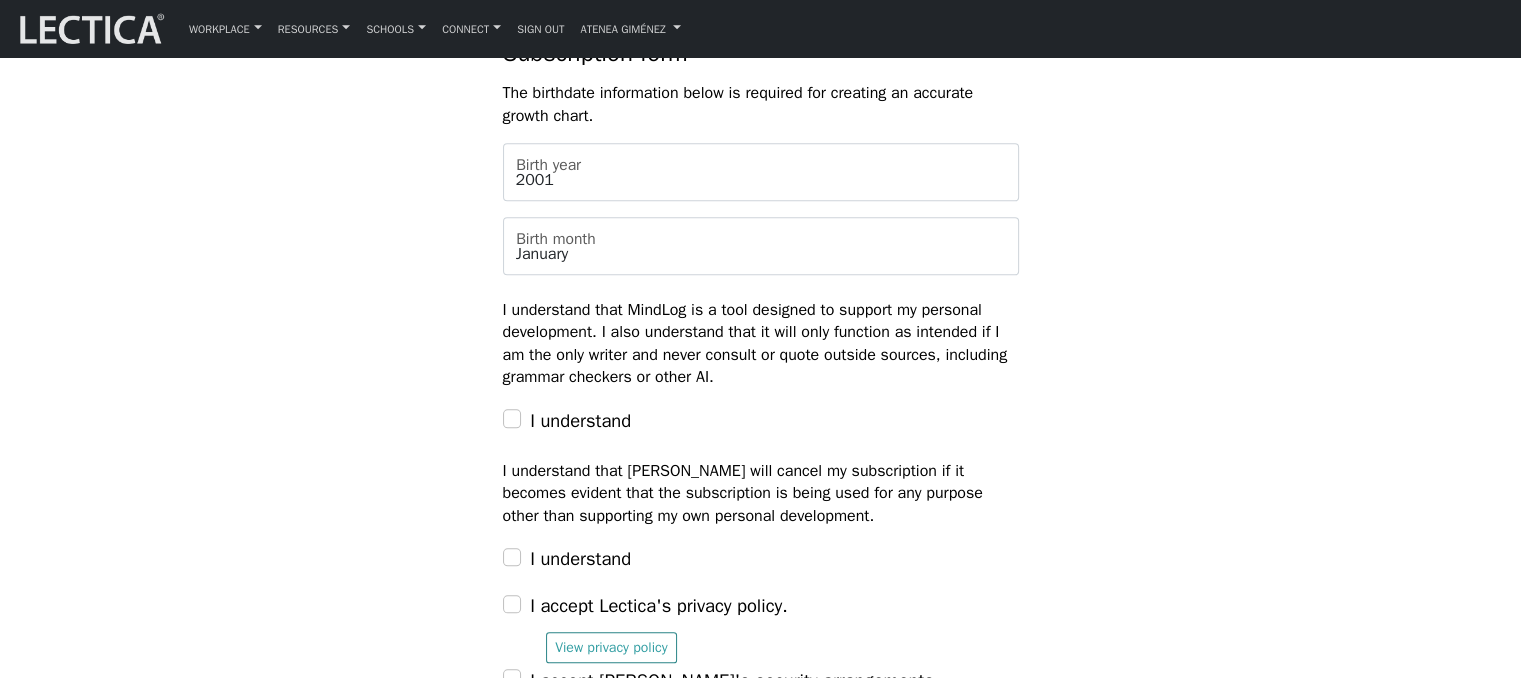 scroll, scrollTop: 2000, scrollLeft: 0, axis: vertical 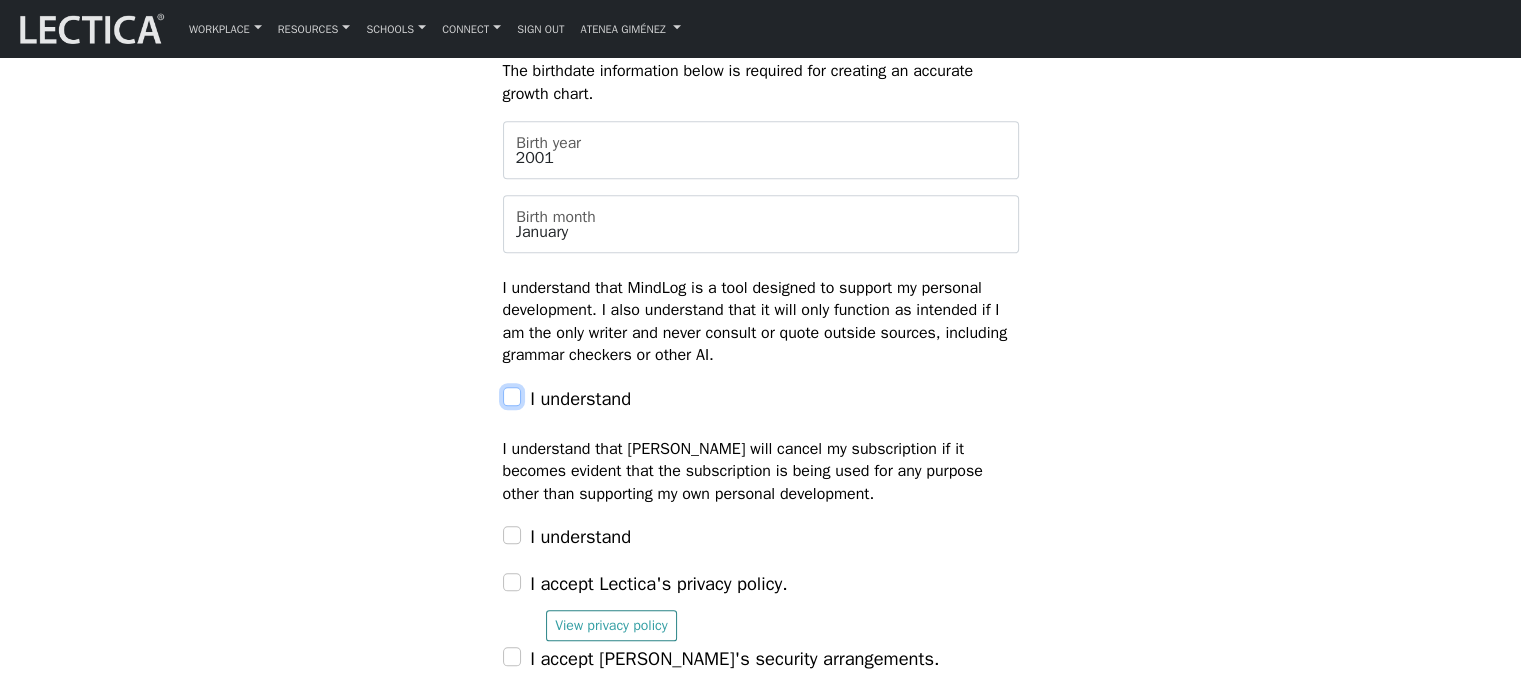 click on "I understand" at bounding box center (512, 396) 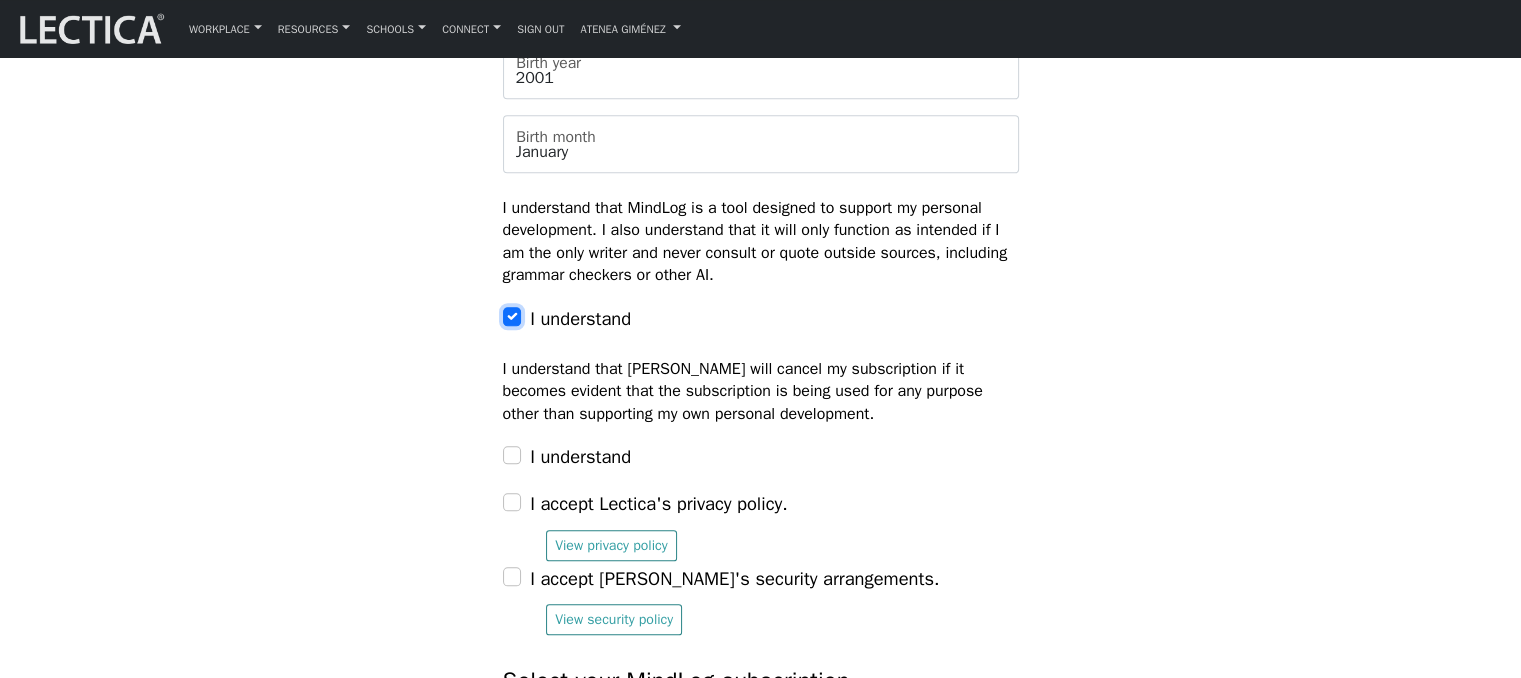 scroll, scrollTop: 2200, scrollLeft: 0, axis: vertical 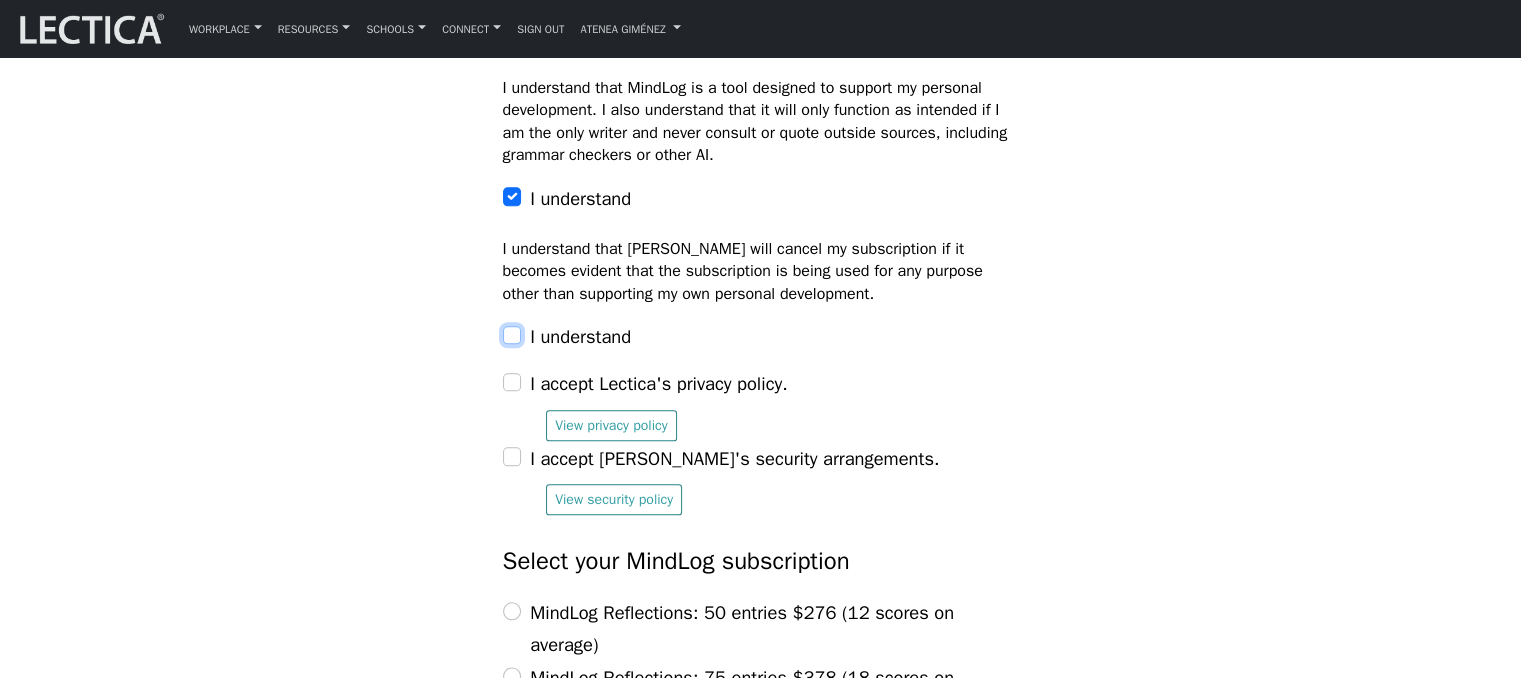 click on "I understand" at bounding box center (512, 335) 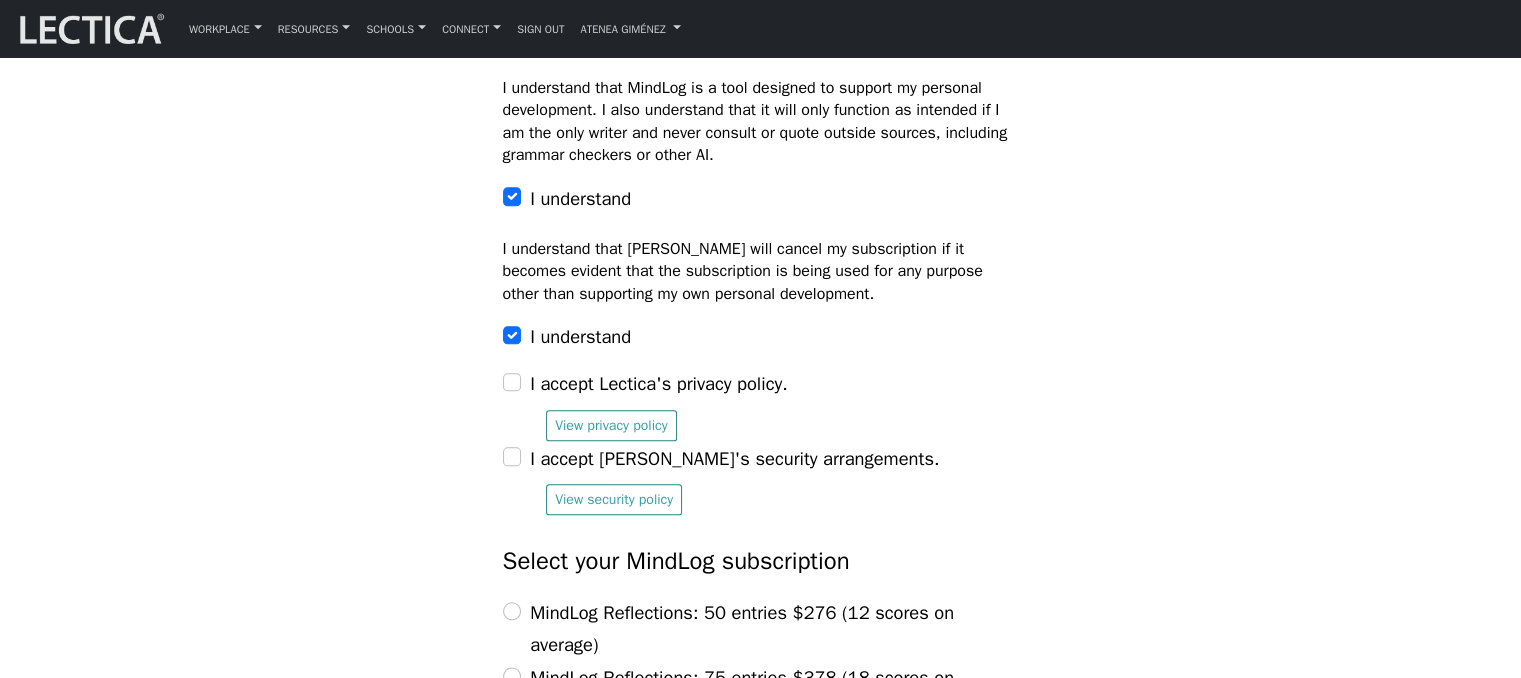 click on "I accept Lectica's privacy policy.   View privacy policy" at bounding box center [761, 404] 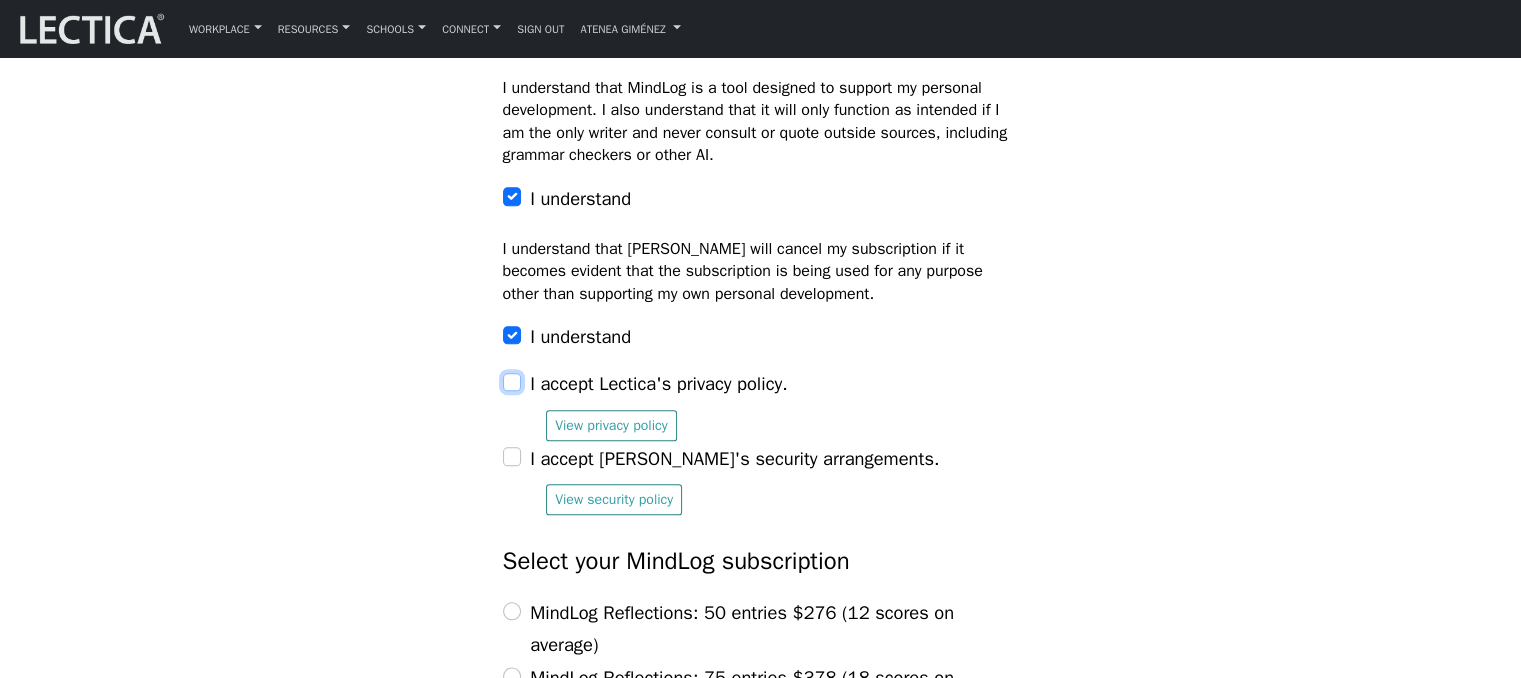 click on "I accept Lectica's privacy policy." at bounding box center [512, 382] 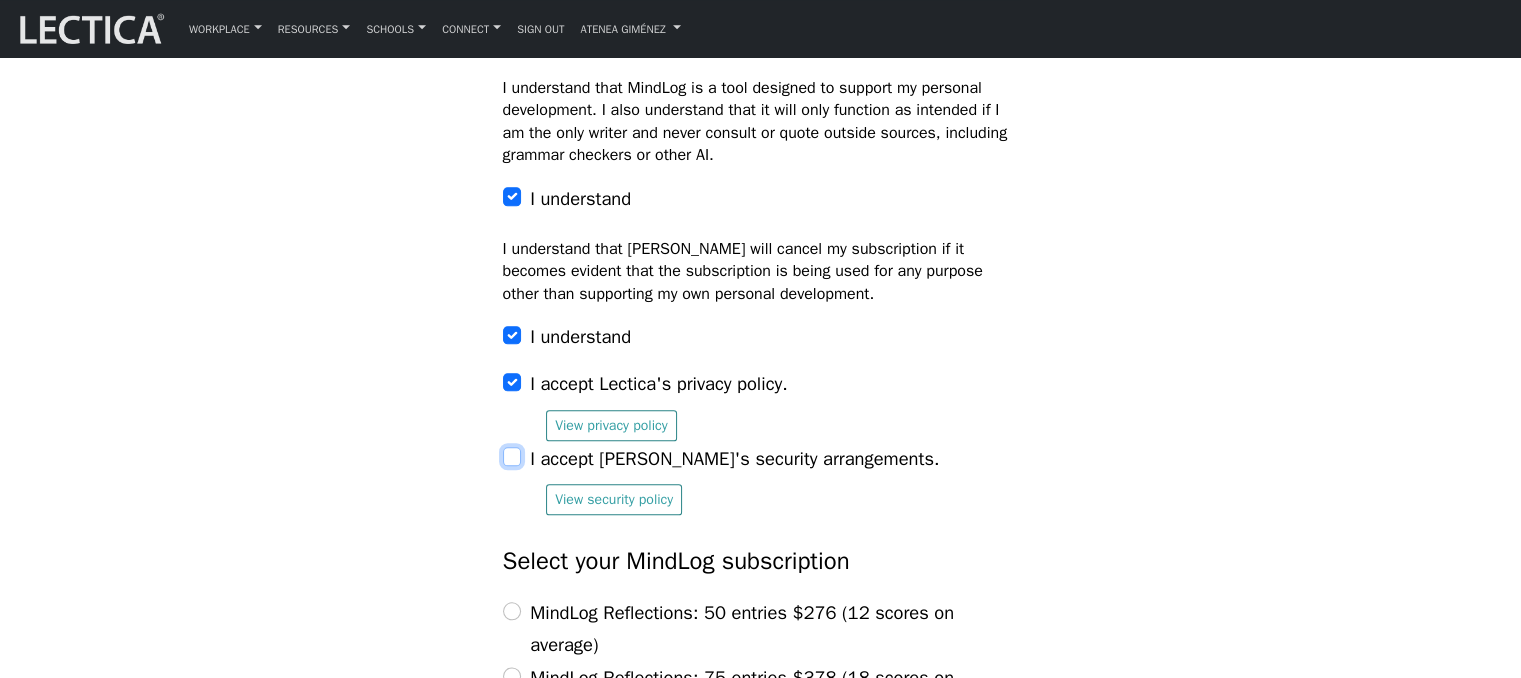click on "I accept Lectica's security arrangements." at bounding box center (512, 456) 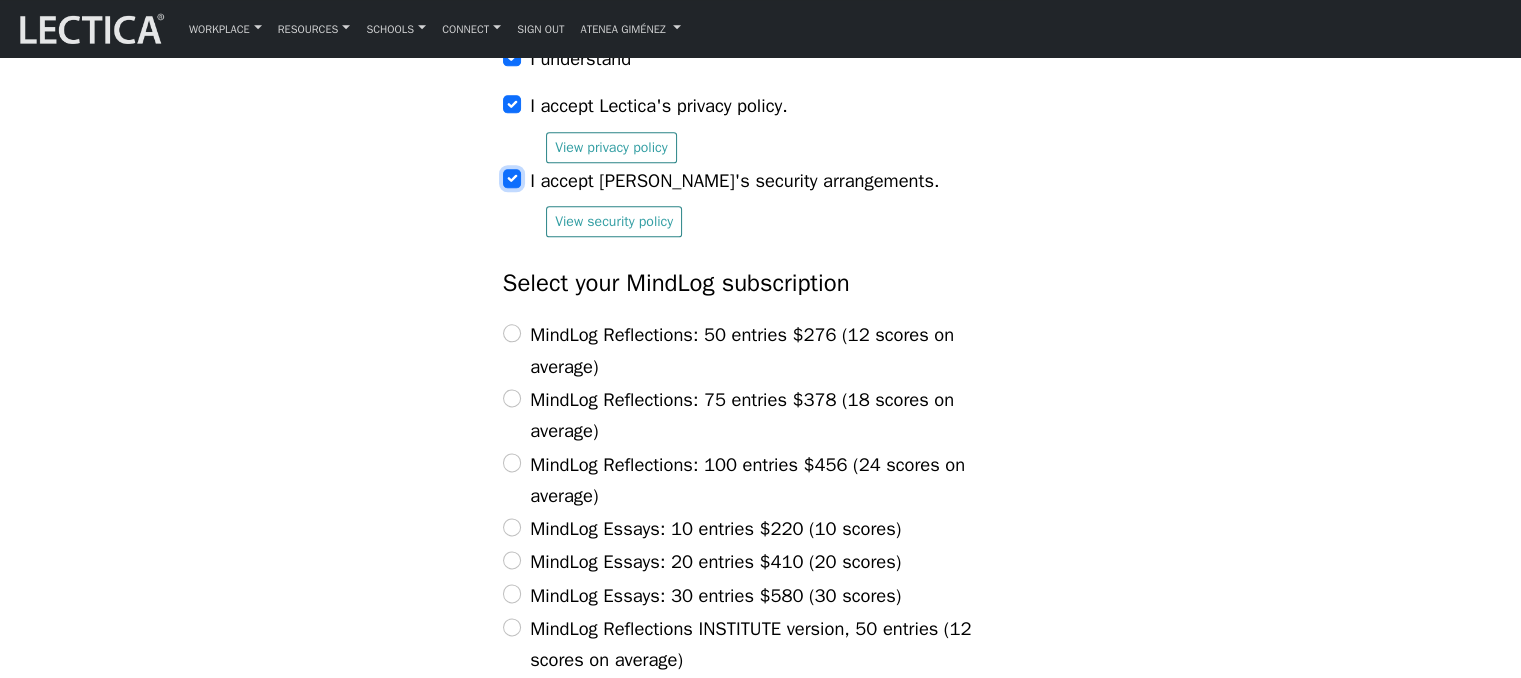 scroll, scrollTop: 2500, scrollLeft: 0, axis: vertical 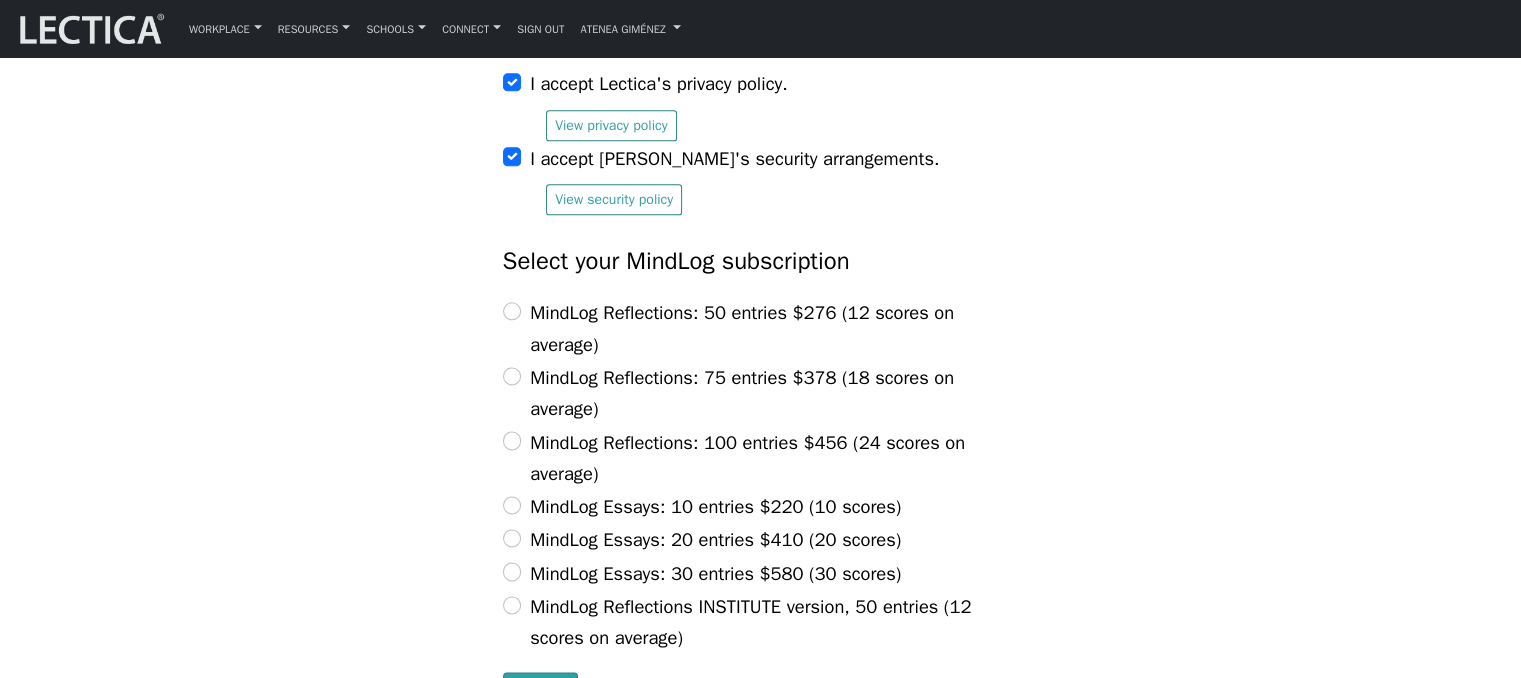 click on "Subscription form   The birthdate information below is required for creating an accurate growth chart.   2001   Birth year   January   Birth month
I understand that MindLog is a tool designed to support my personal development.
I also understand that it will only function as intended if I am the only writer and never consult
or quote outside sources, including grammar checkers or other AI.
I understand
I understand that Lectica will cancel my subscription if it becomes evident that the subscription
is being used for any purpose other than supporting my own personal development.
I understand
I accept Lectica's privacy policy.   View privacy policy     I accept Lectica's security arrangements.   View security policy   Select your MindLog subscription     MindLog Reflections: 50 entries $276  (12 scores on average)               Submit" at bounding box center (761, 110) 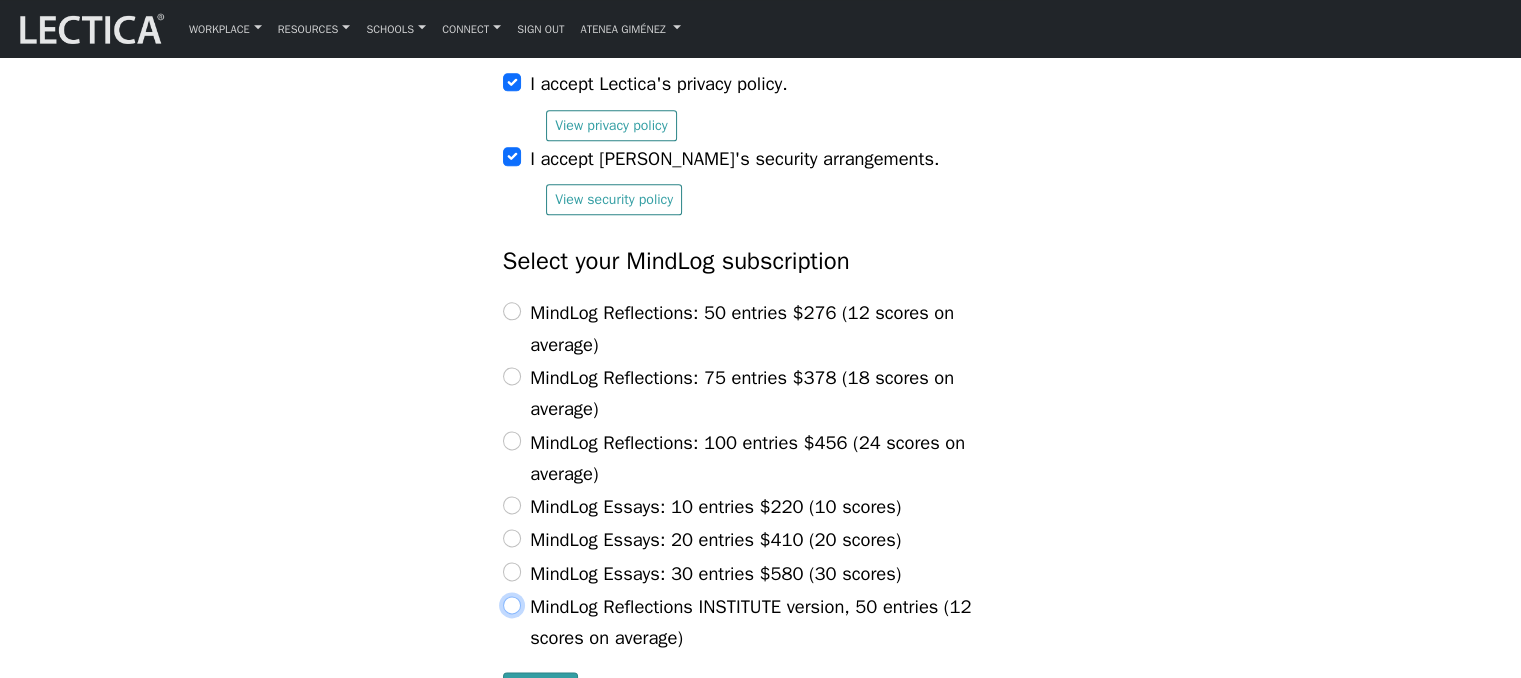 click on "MindLog Reflections INSTITUTE version, 50 entries  (12 scores on average)" at bounding box center (512, 605) 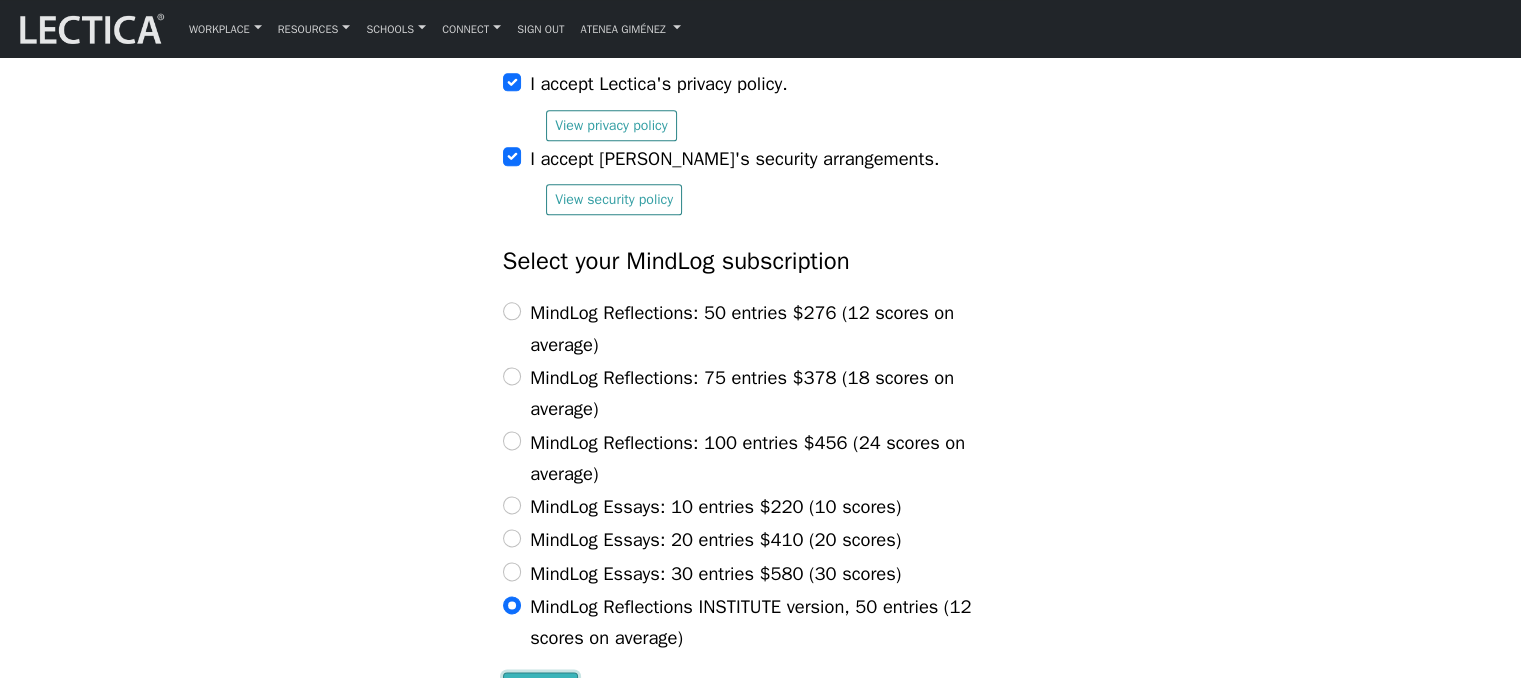 click on "Submit" at bounding box center [540, 691] 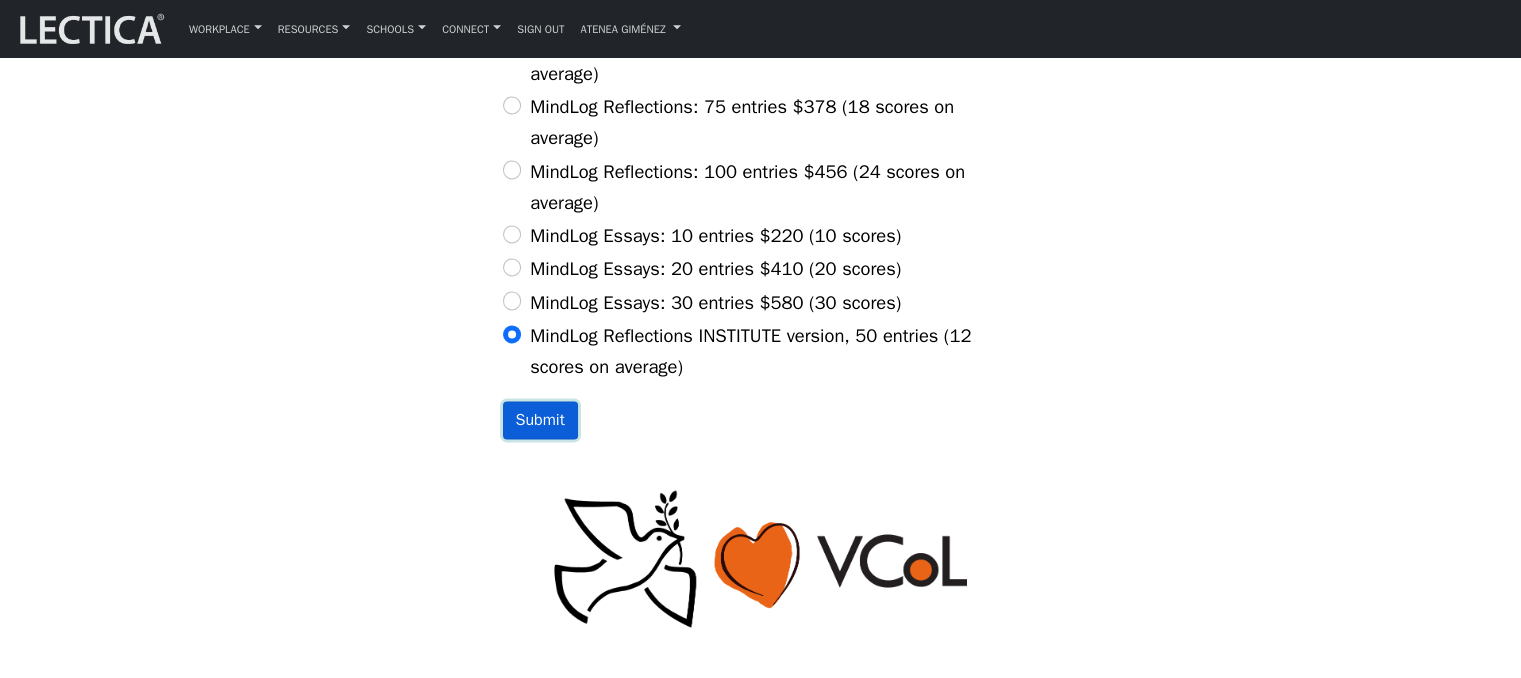 scroll, scrollTop: 2600, scrollLeft: 0, axis: vertical 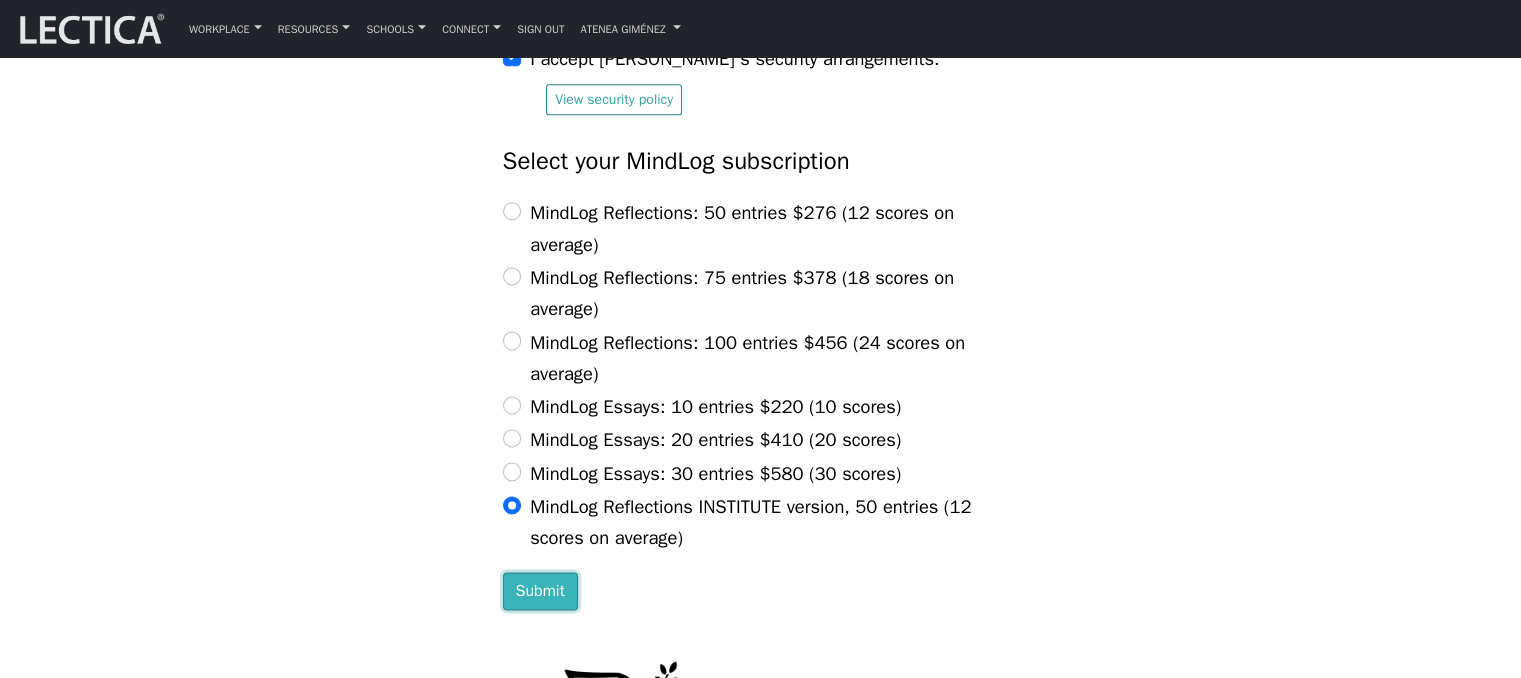 click on "Submit" at bounding box center (540, 591) 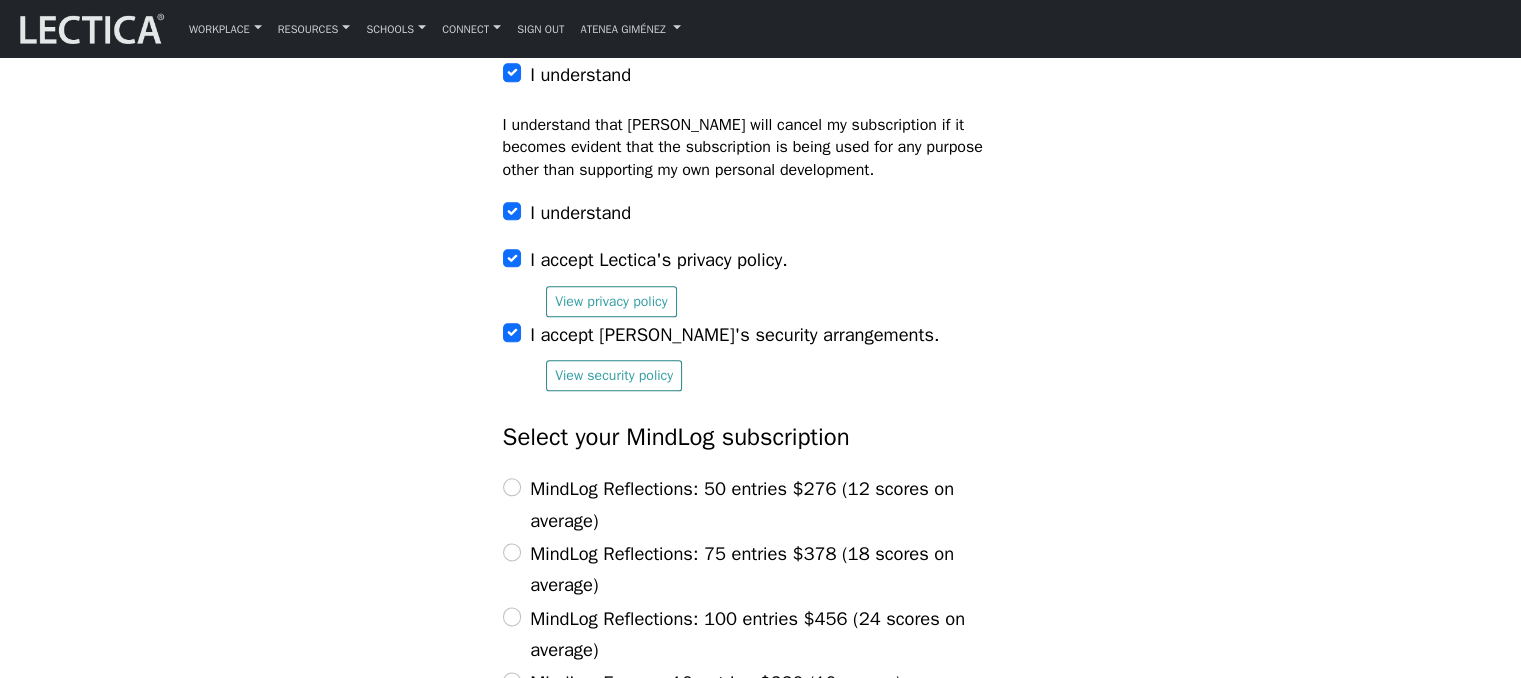scroll, scrollTop: 2500, scrollLeft: 0, axis: vertical 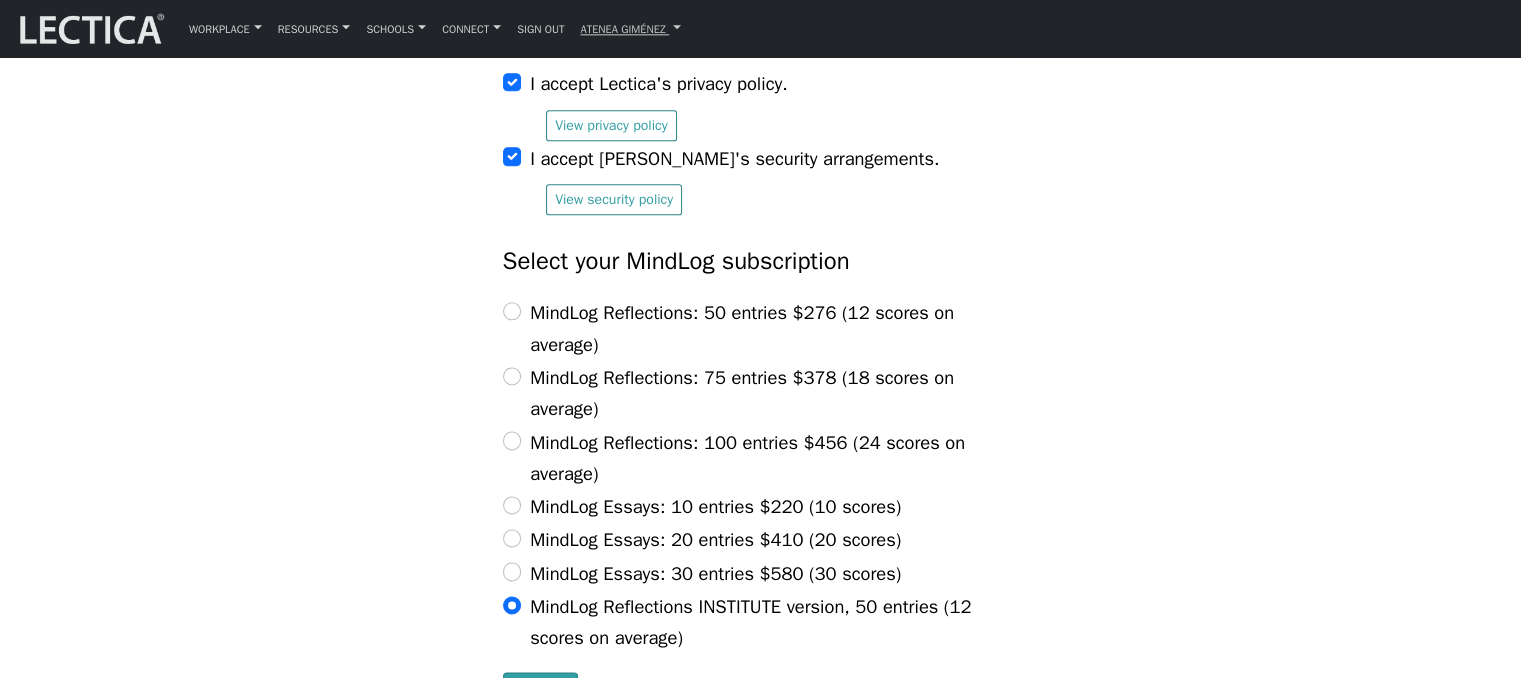 click on "Atenea Giménez" at bounding box center [630, 28] 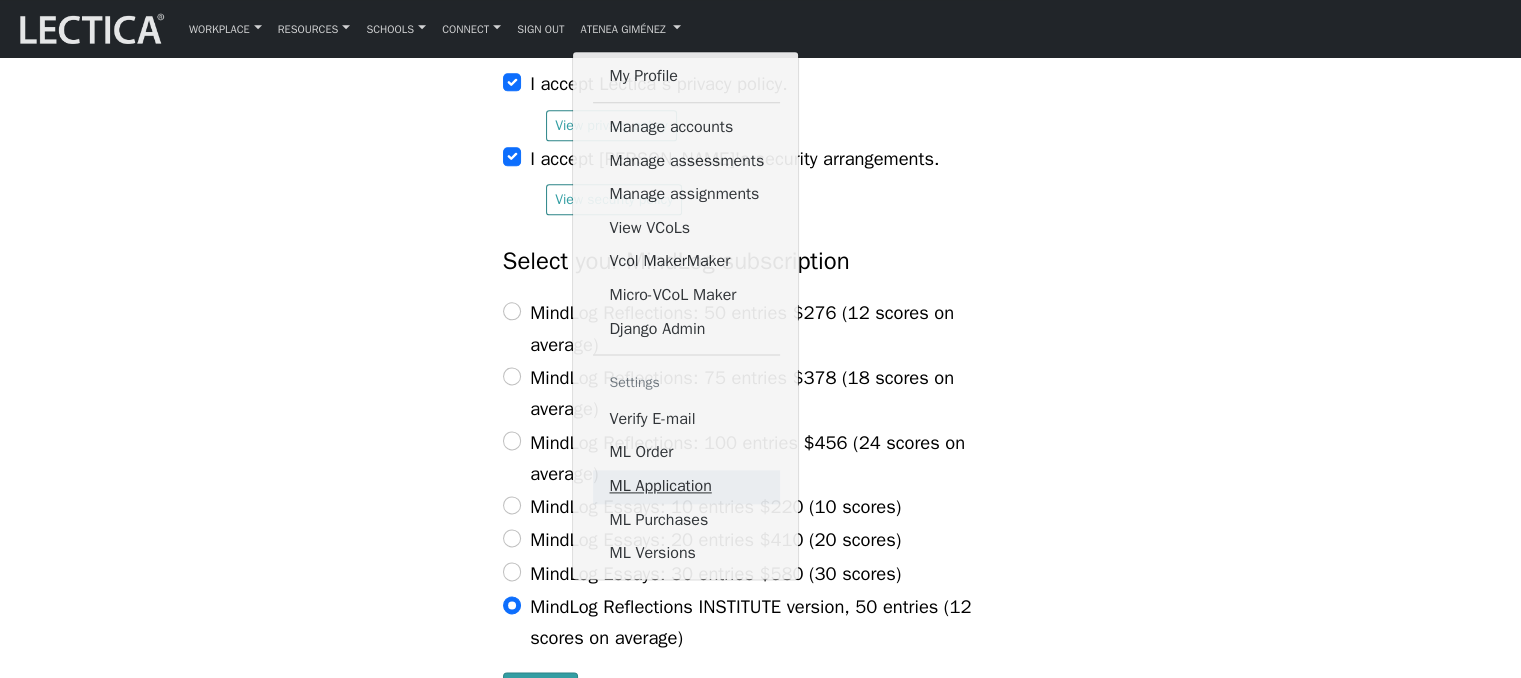 click on "ML Application" at bounding box center [686, 487] 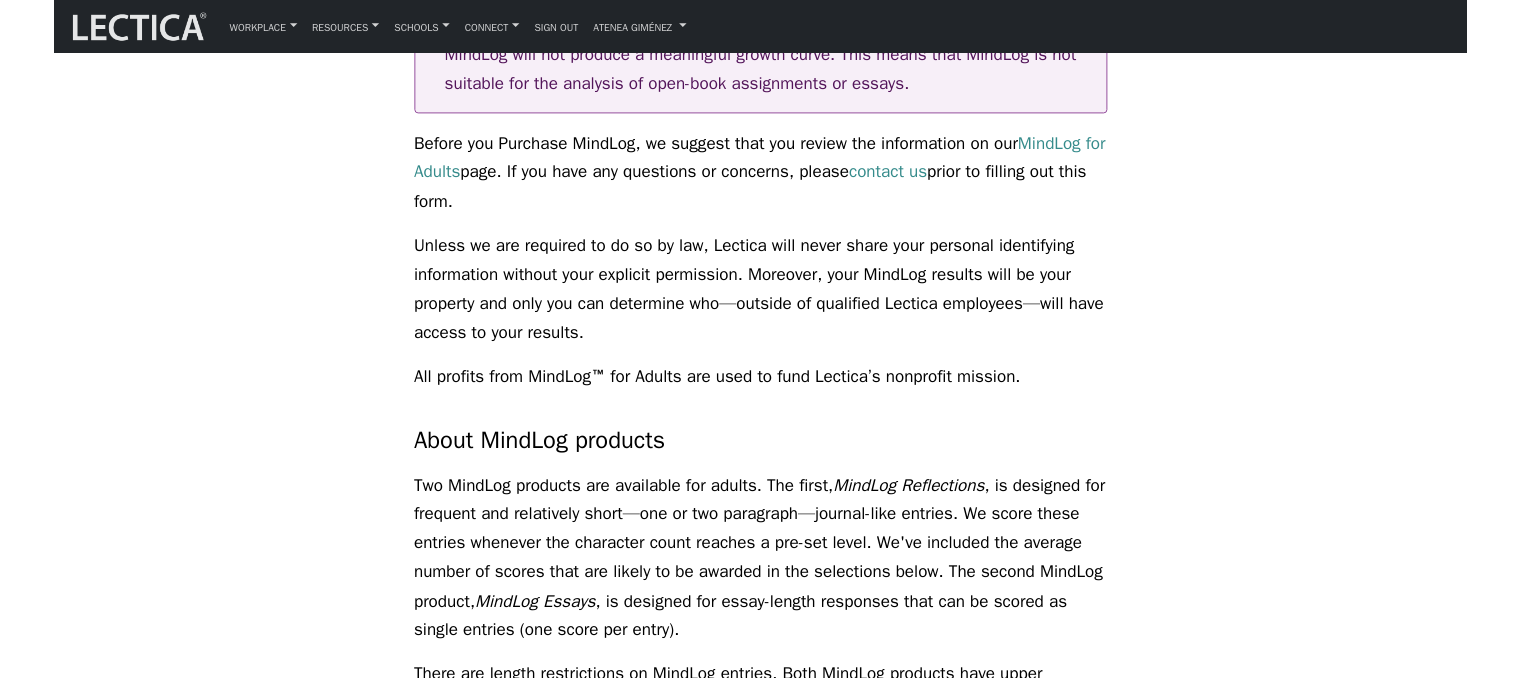 scroll, scrollTop: 500, scrollLeft: 0, axis: vertical 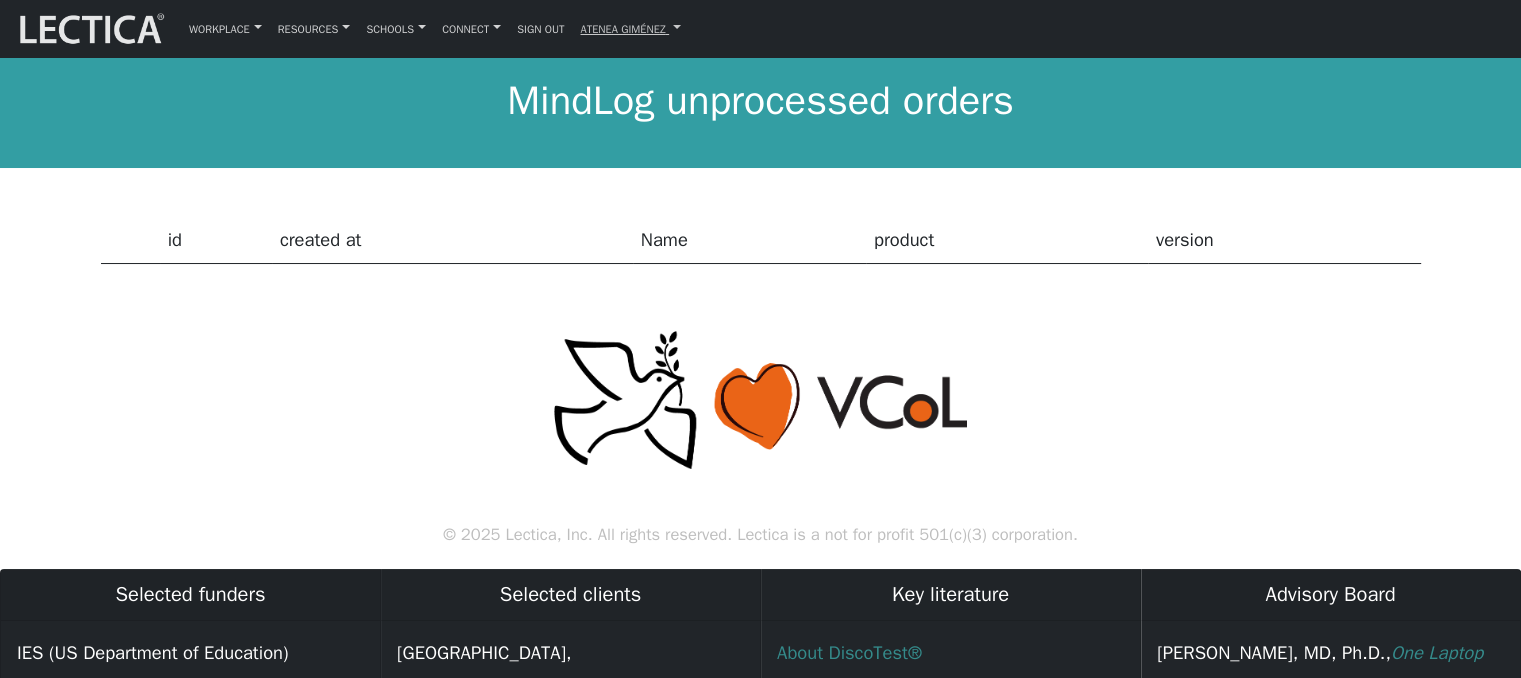 click on "Atenea Giménez" at bounding box center [630, 28] 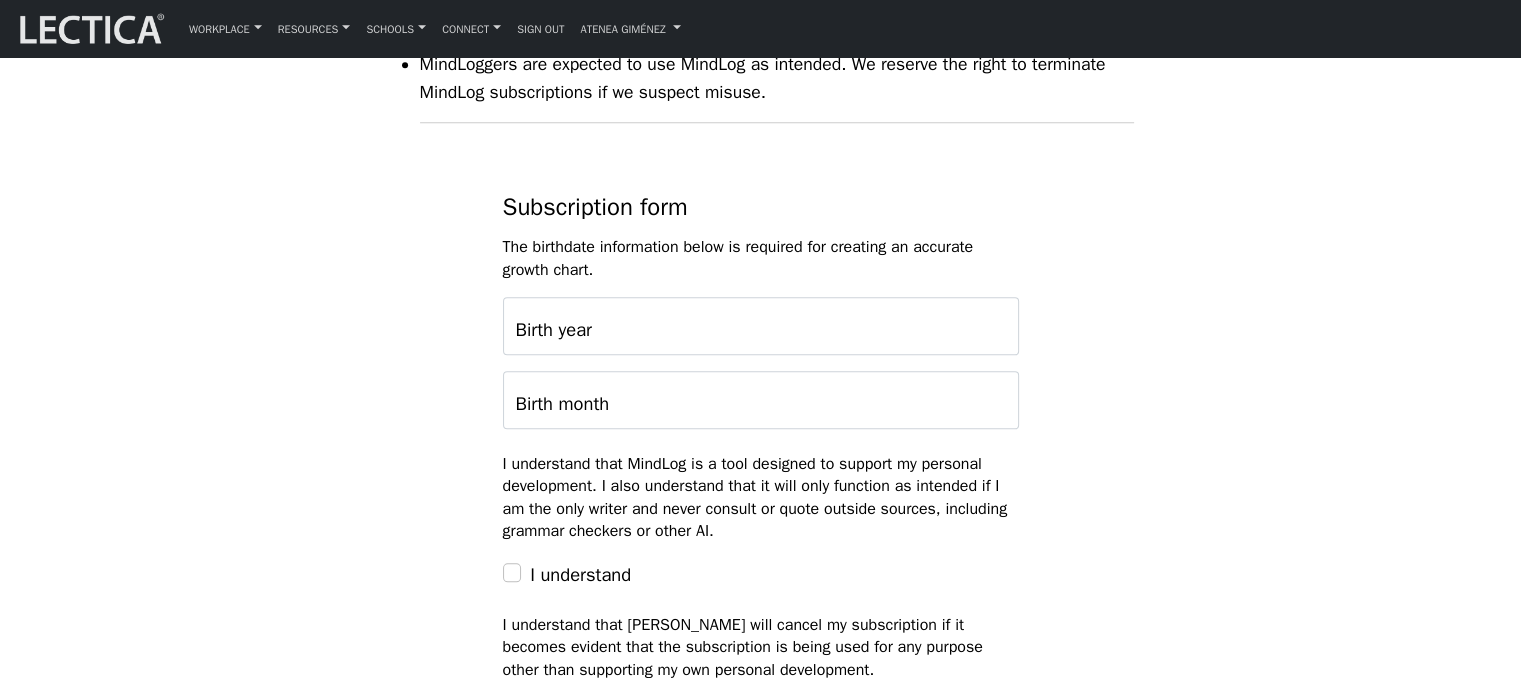 scroll, scrollTop: 1900, scrollLeft: 0, axis: vertical 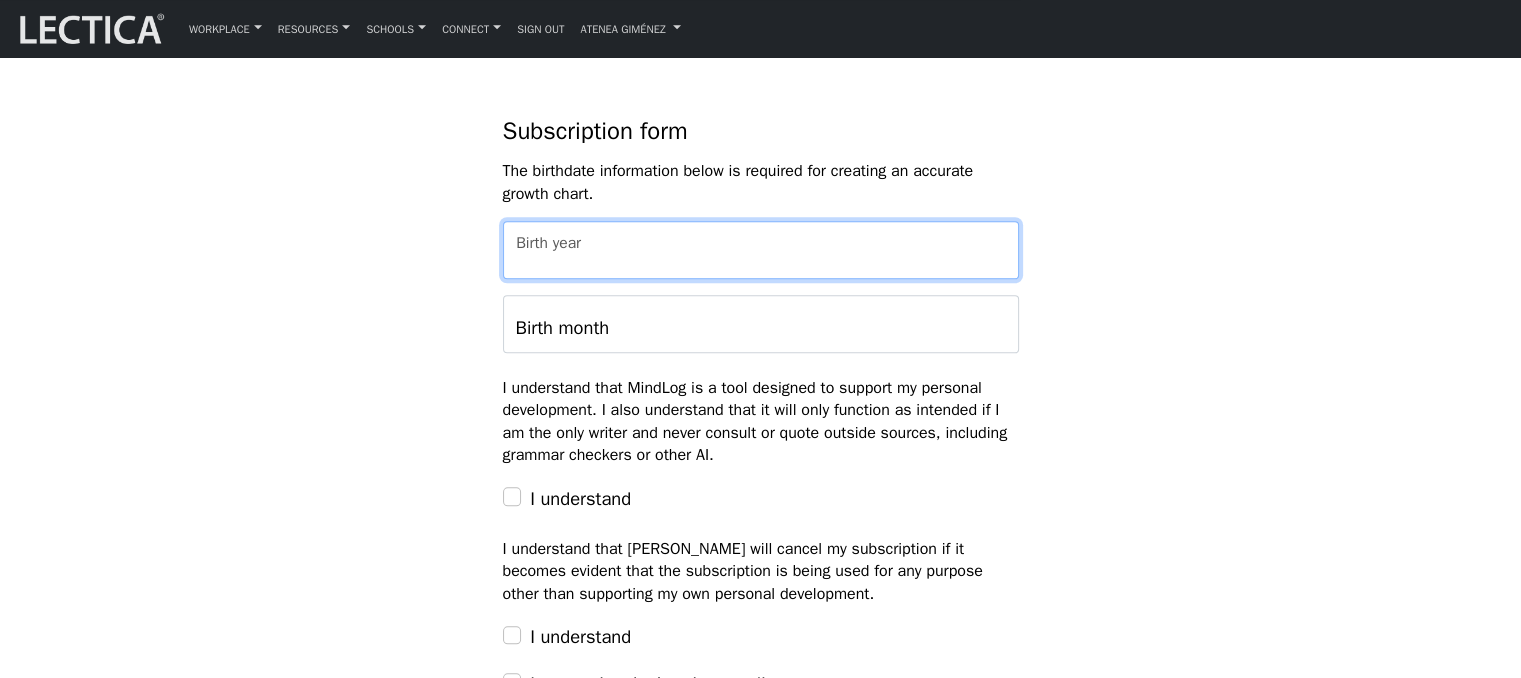click on "Birth year" at bounding box center (761, 250) 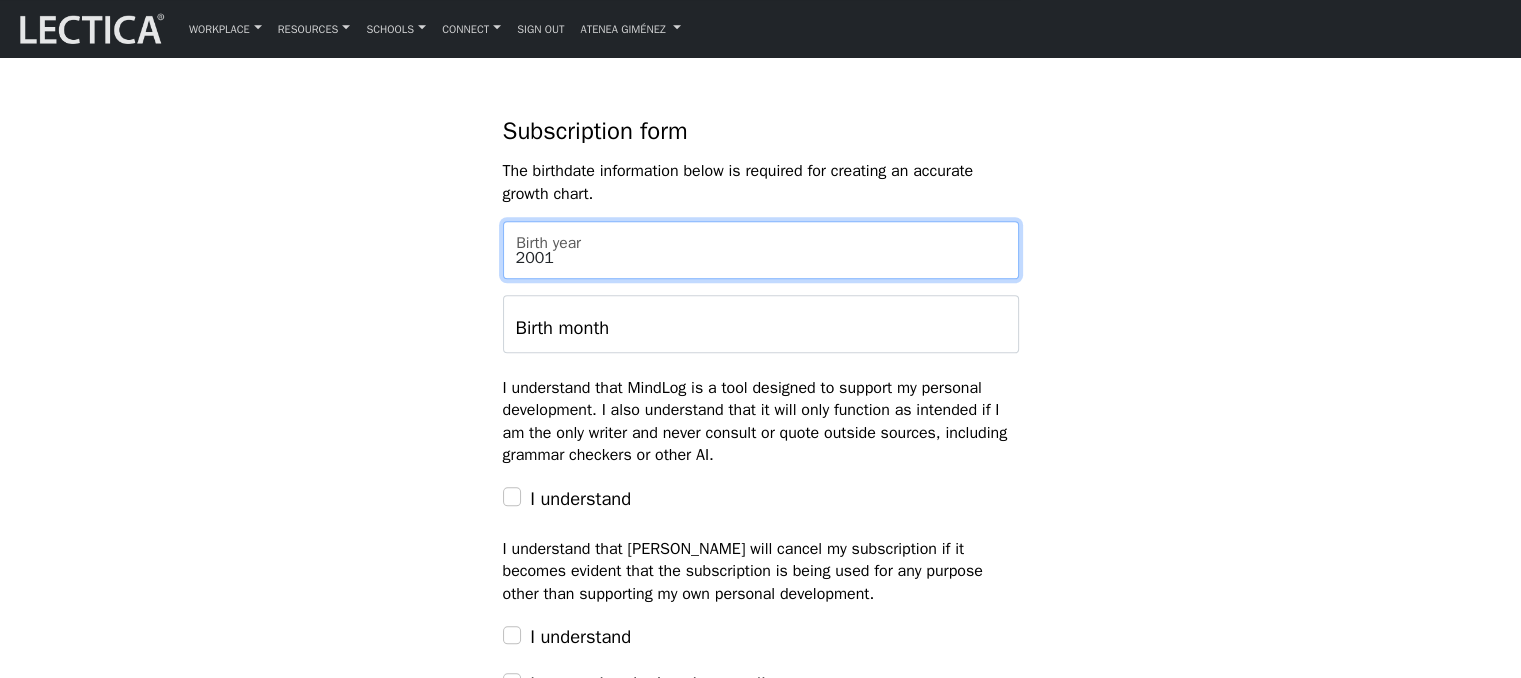 type on "2001" 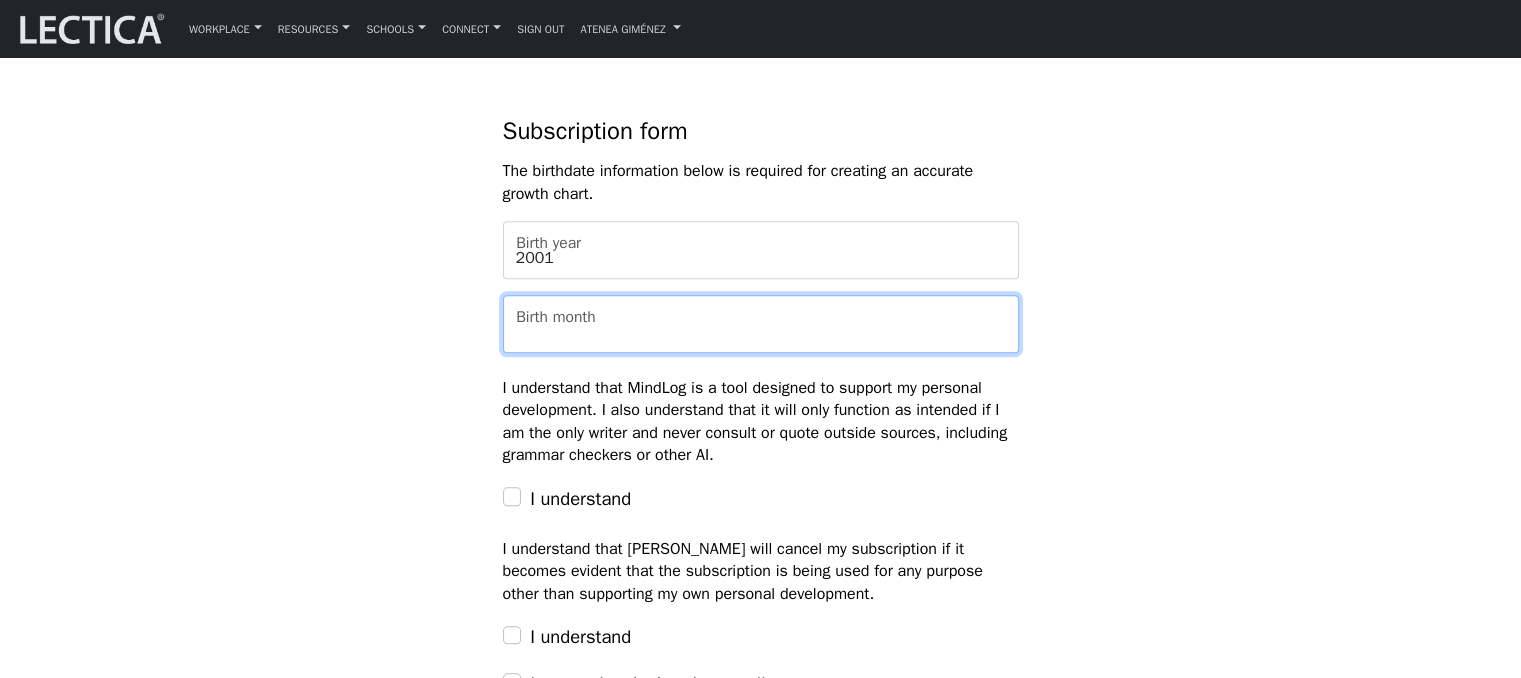 click on "Birth month" at bounding box center (761, 324) 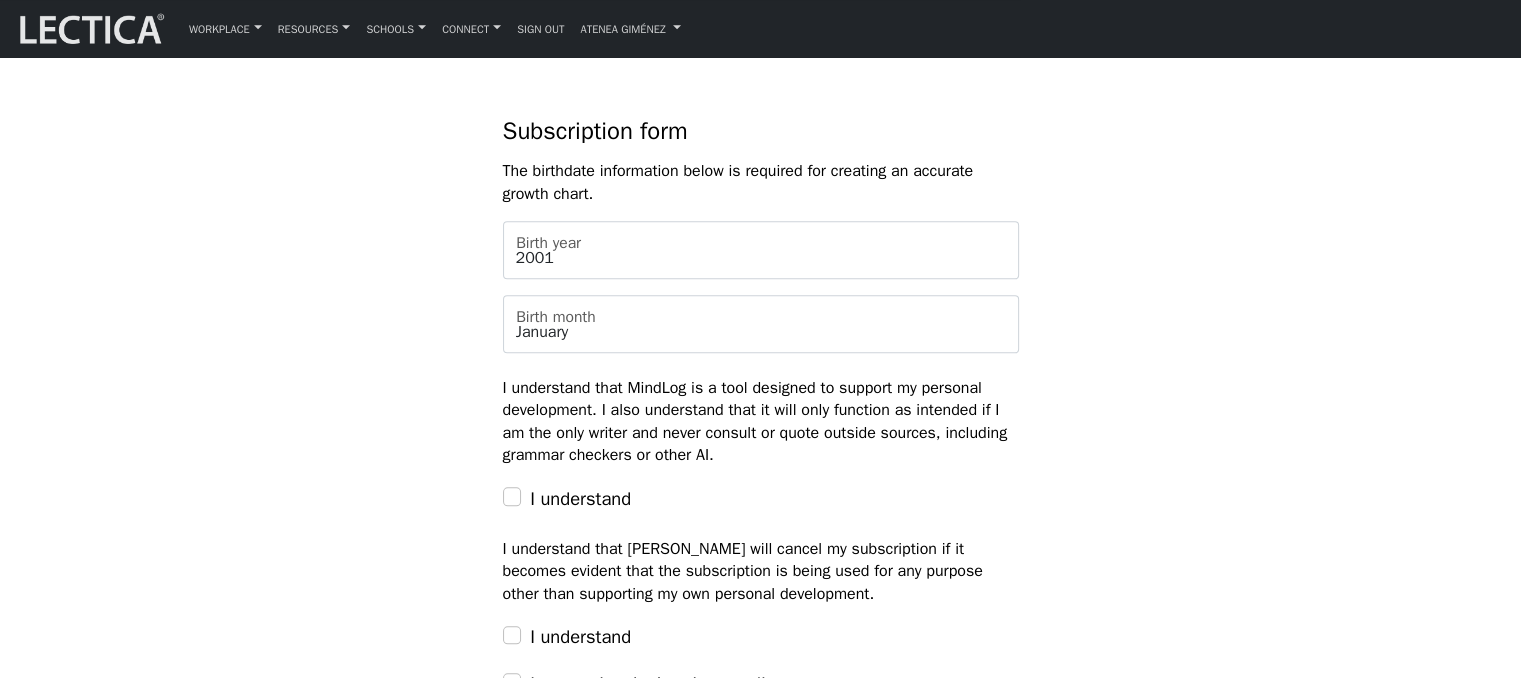 click on "Subscription form   The birthdate information below is required for creating an accurate growth chart.   2001   Birth year   January   Birth month
I understand that MindLog is a tool designed to support my personal development.
I also understand that it will only function as intended if I am the only writer and never consult
or quote outside sources, including grammar checkers or other AI.
I understand
I understand that Lectica will cancel my subscription if it becomes evident that the subscription
is being used for any purpose other than supporting my own personal development.
I understand
I accept Lectica's privacy policy.   View privacy policy     I accept Lectica's security arrangements.   View security policy   Select your MindLog subscription     MindLog Reflections: 50 entries $276  (12 scores on average)               Submit" at bounding box center [761, 710] 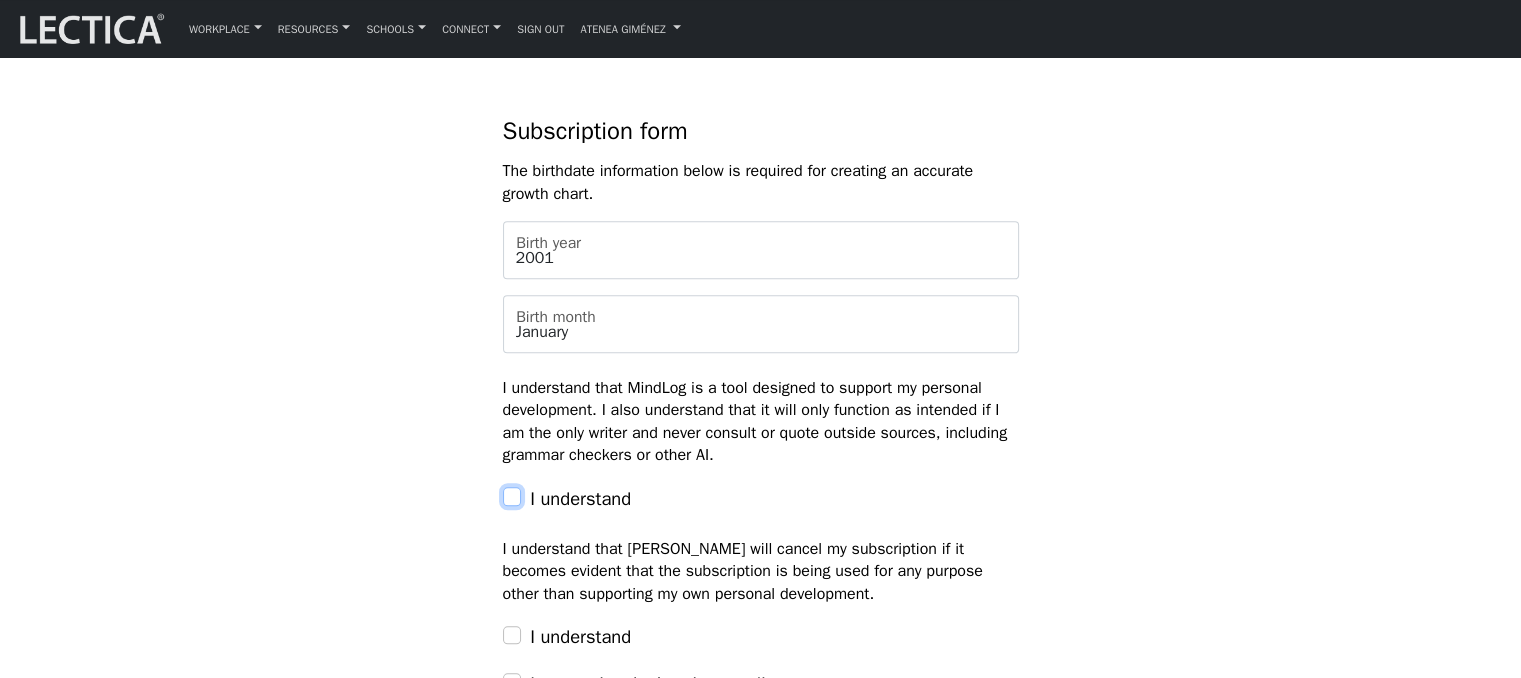 click on "I understand" at bounding box center [512, 496] 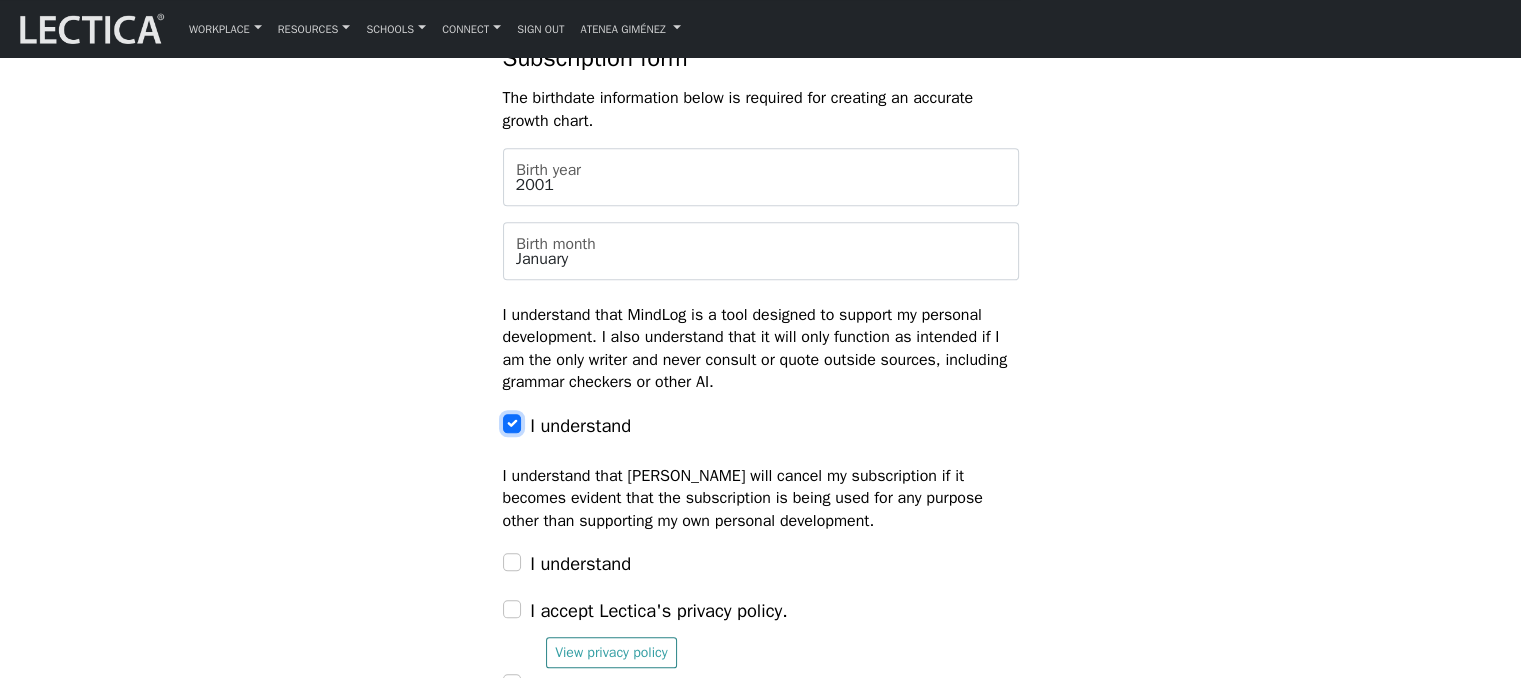 scroll, scrollTop: 2100, scrollLeft: 0, axis: vertical 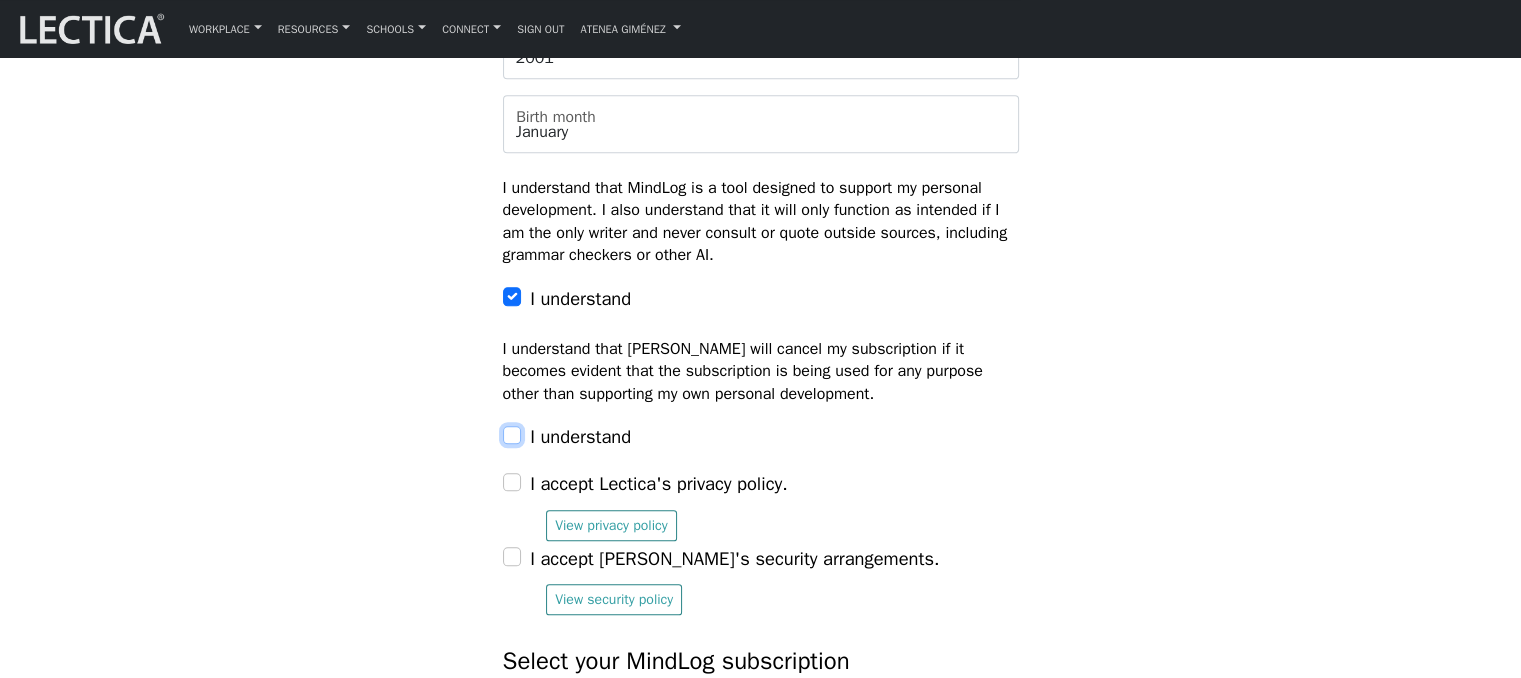 click on "I understand" at bounding box center (512, 435) 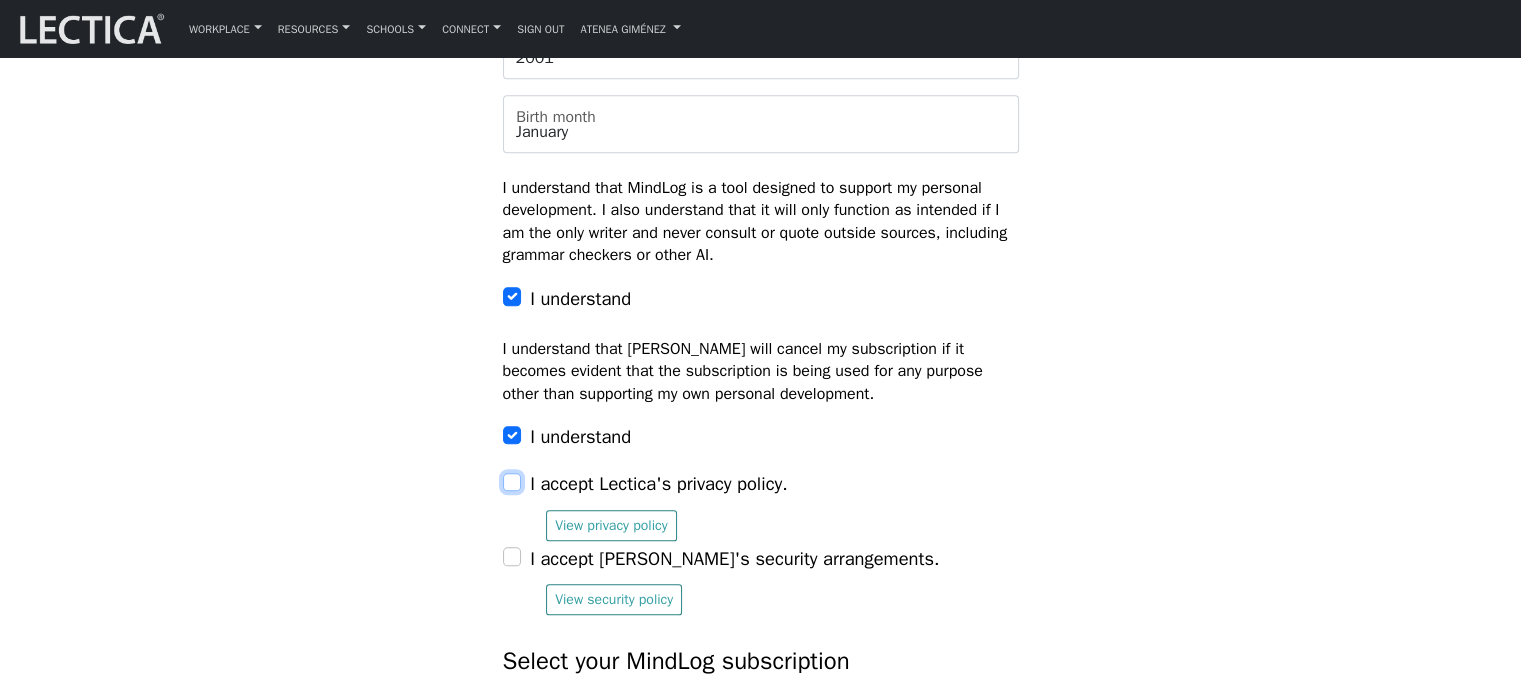 click on "I accept Lectica's privacy policy." at bounding box center [512, 482] 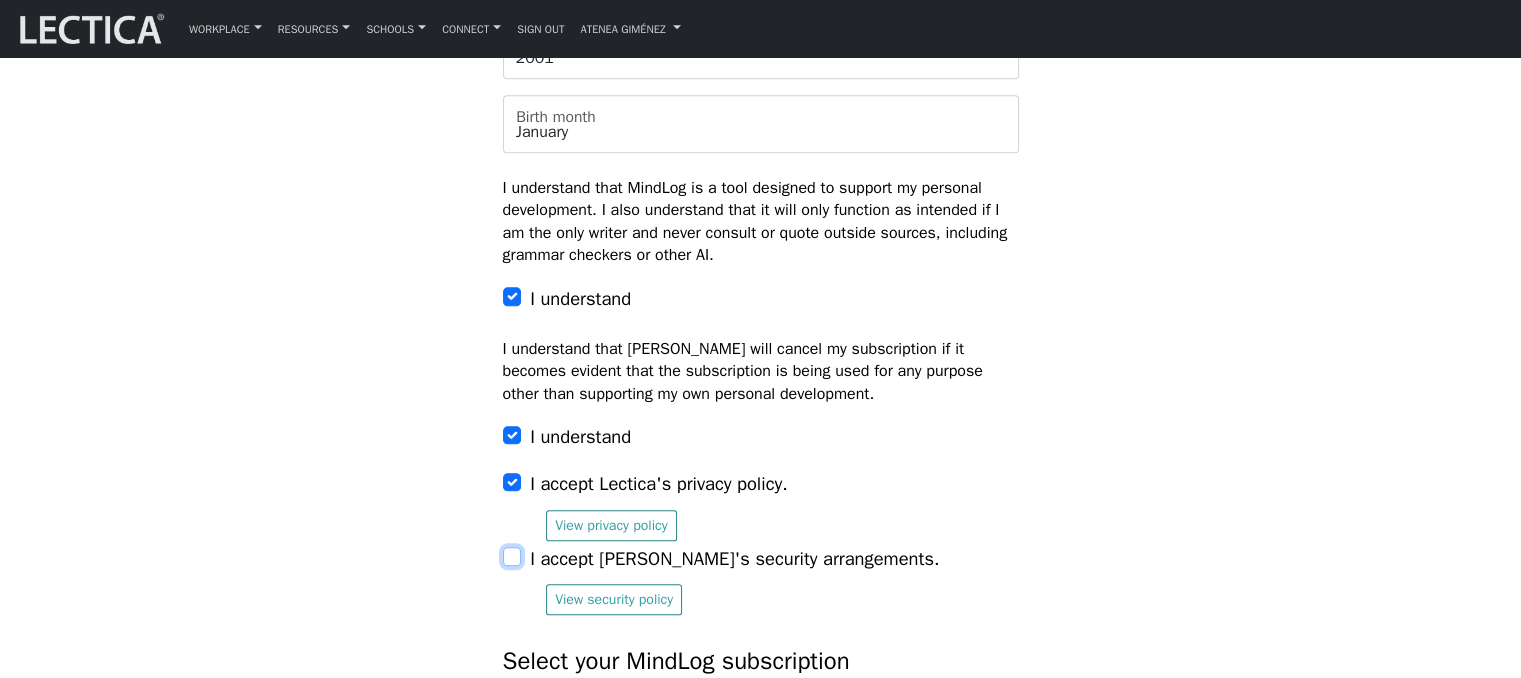 click on "I accept Lectica's security arrangements." at bounding box center [512, 556] 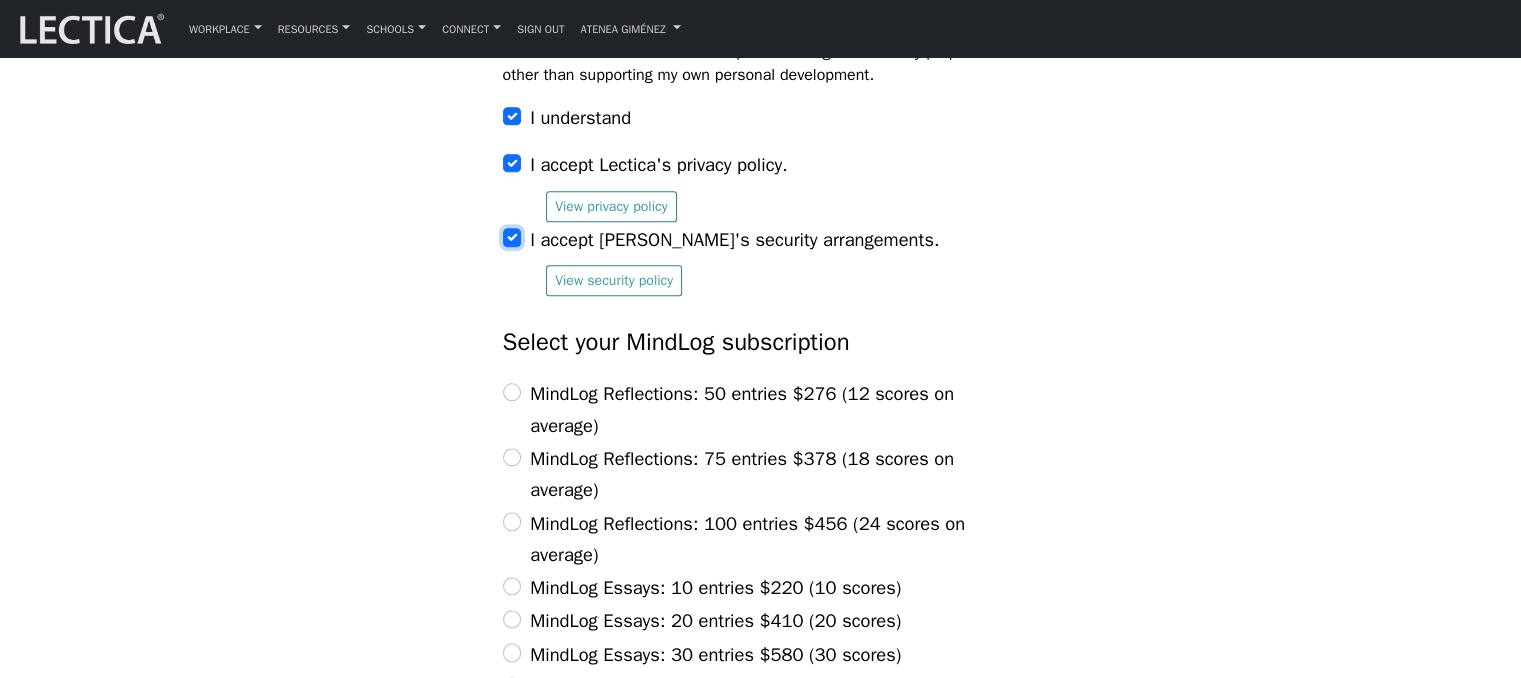 scroll, scrollTop: 2600, scrollLeft: 0, axis: vertical 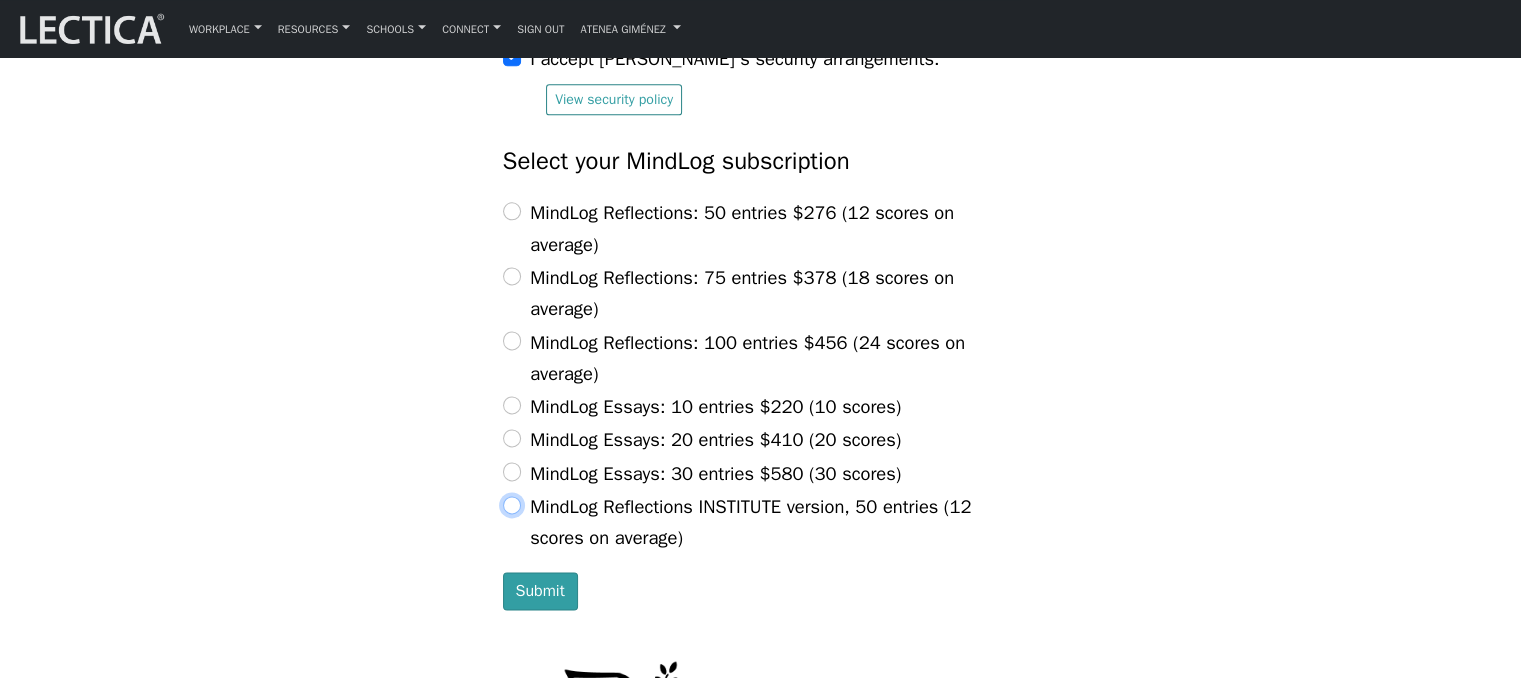click on "MindLog Reflections INSTITUTE version, 50 entries  (12 scores on average)" at bounding box center (512, 505) 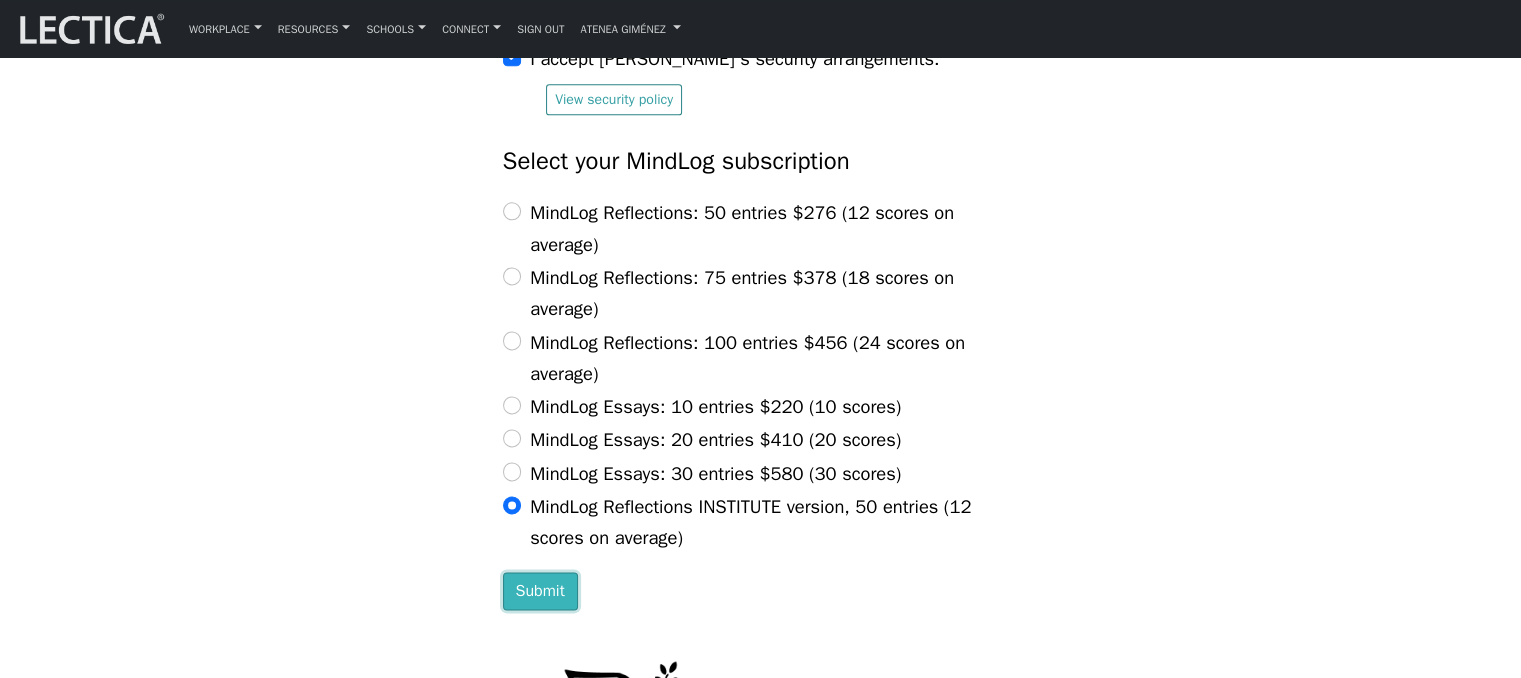 click on "Submit" at bounding box center (540, 591) 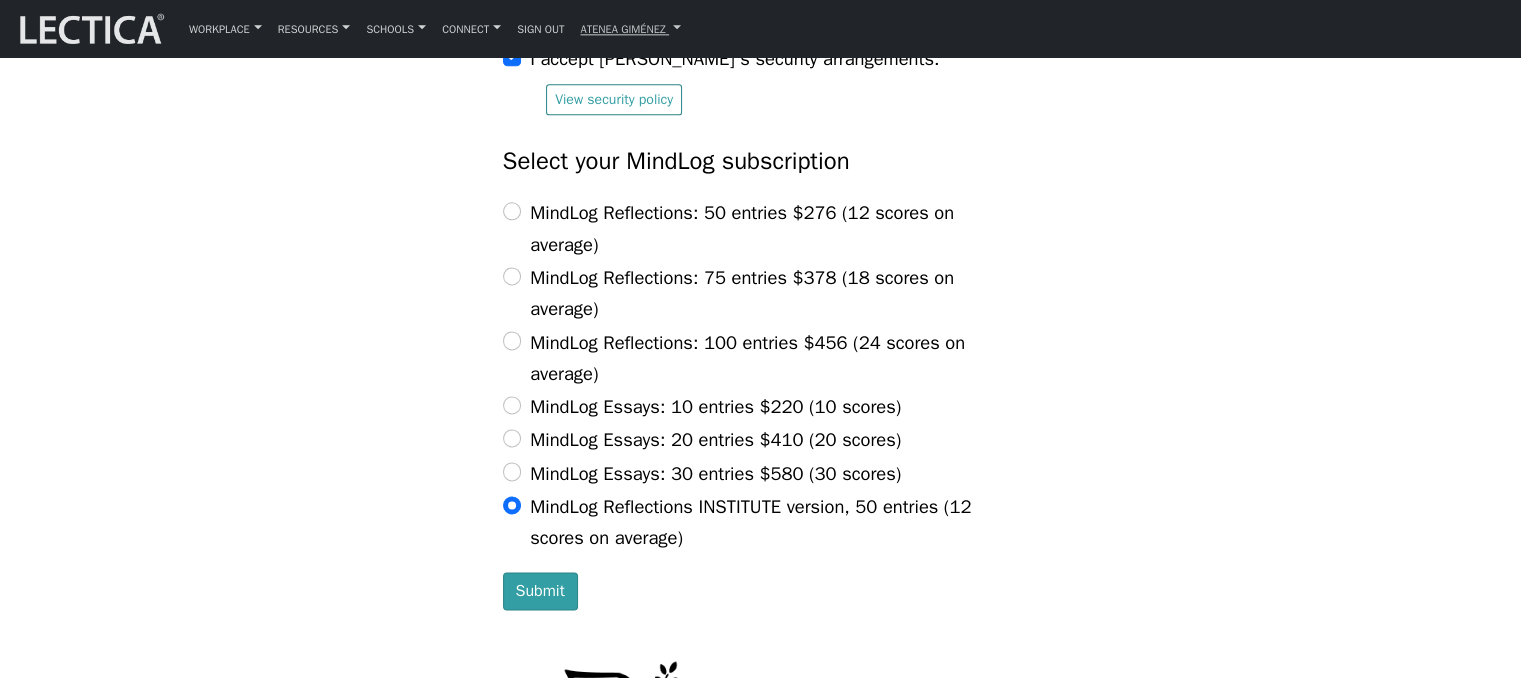 click on "Atenea Giménez" at bounding box center [630, 28] 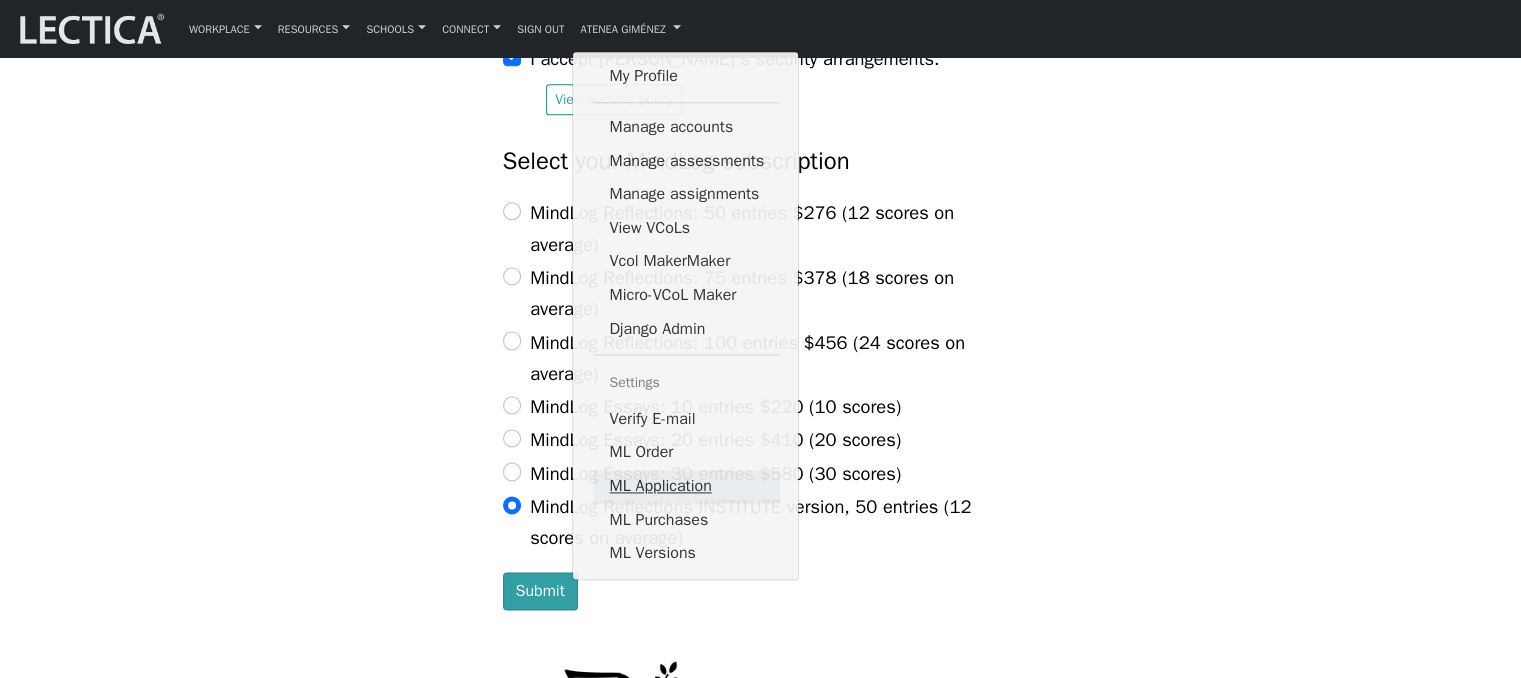 click on "ML Application" at bounding box center [686, 487] 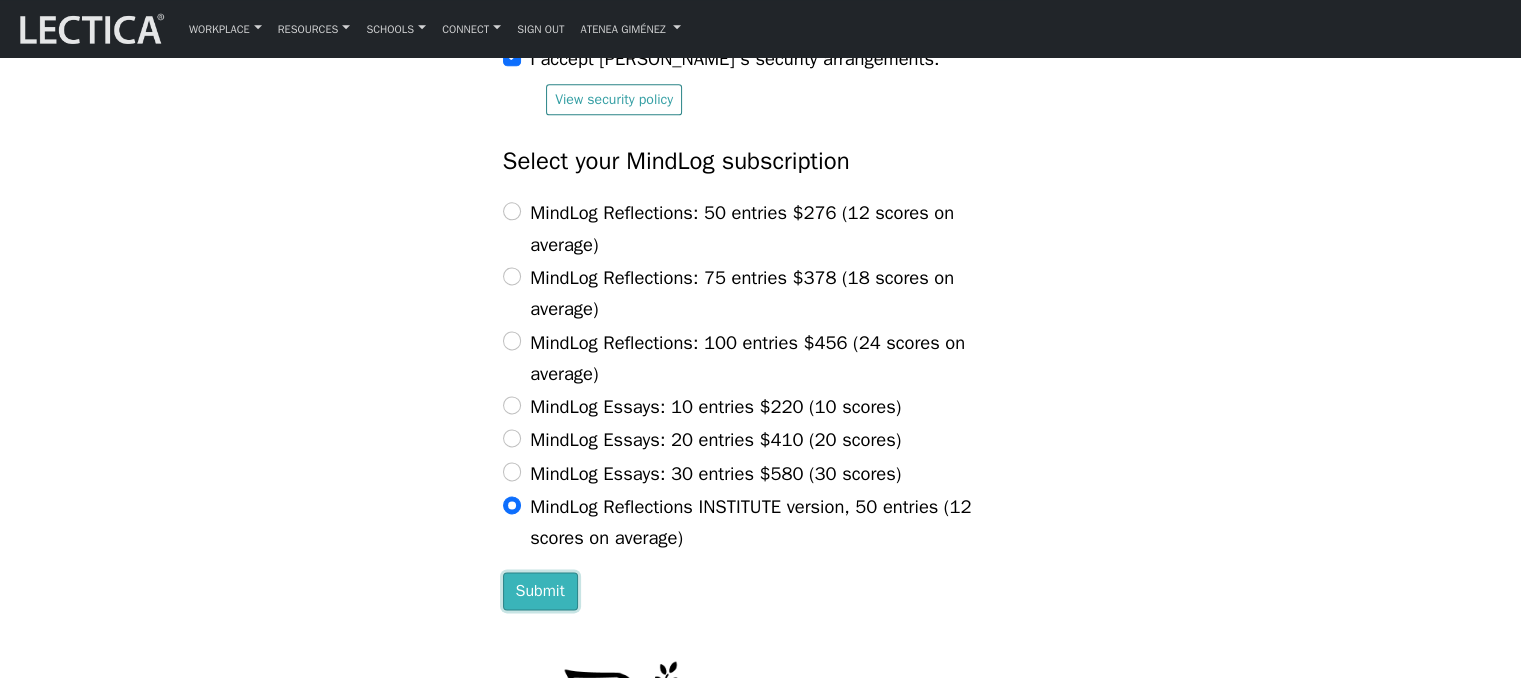 click on "Submit" at bounding box center [540, 591] 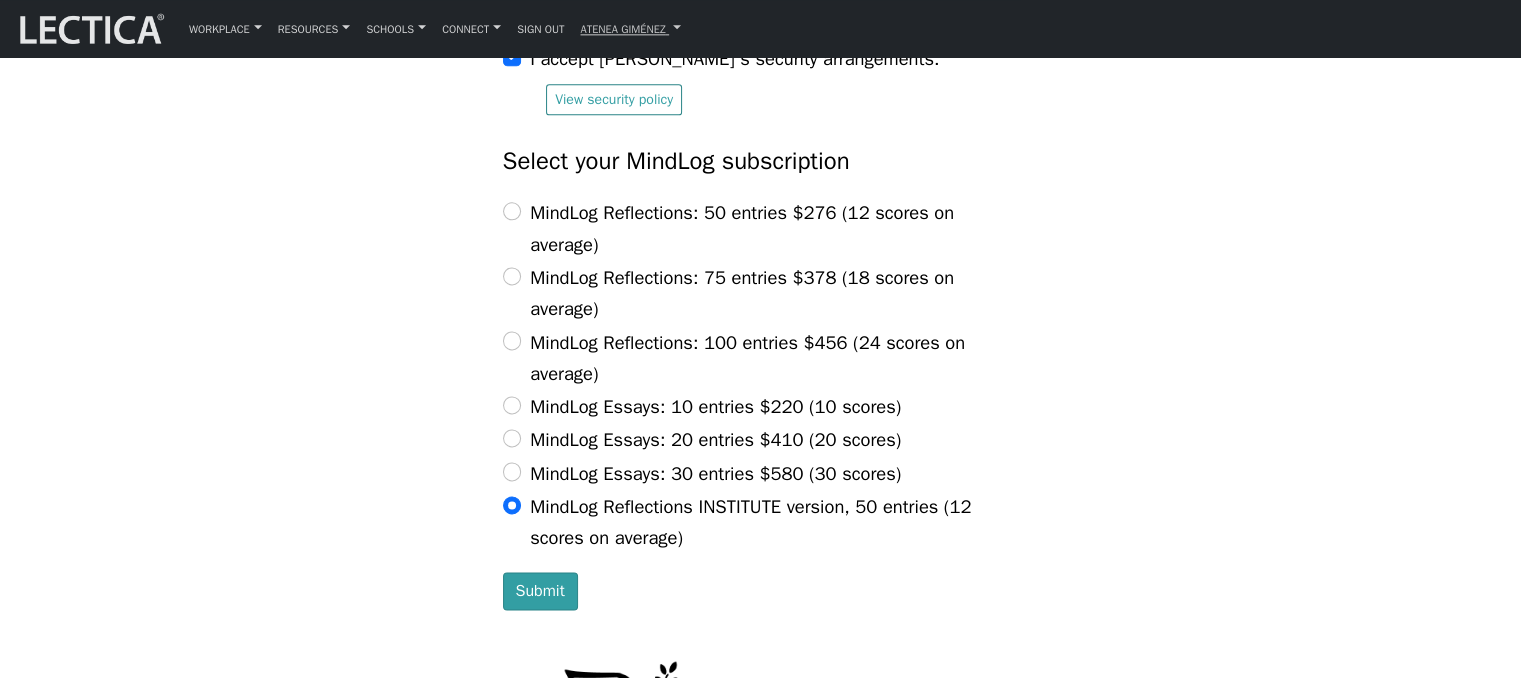 click on "Atenea Giménez" at bounding box center [630, 28] 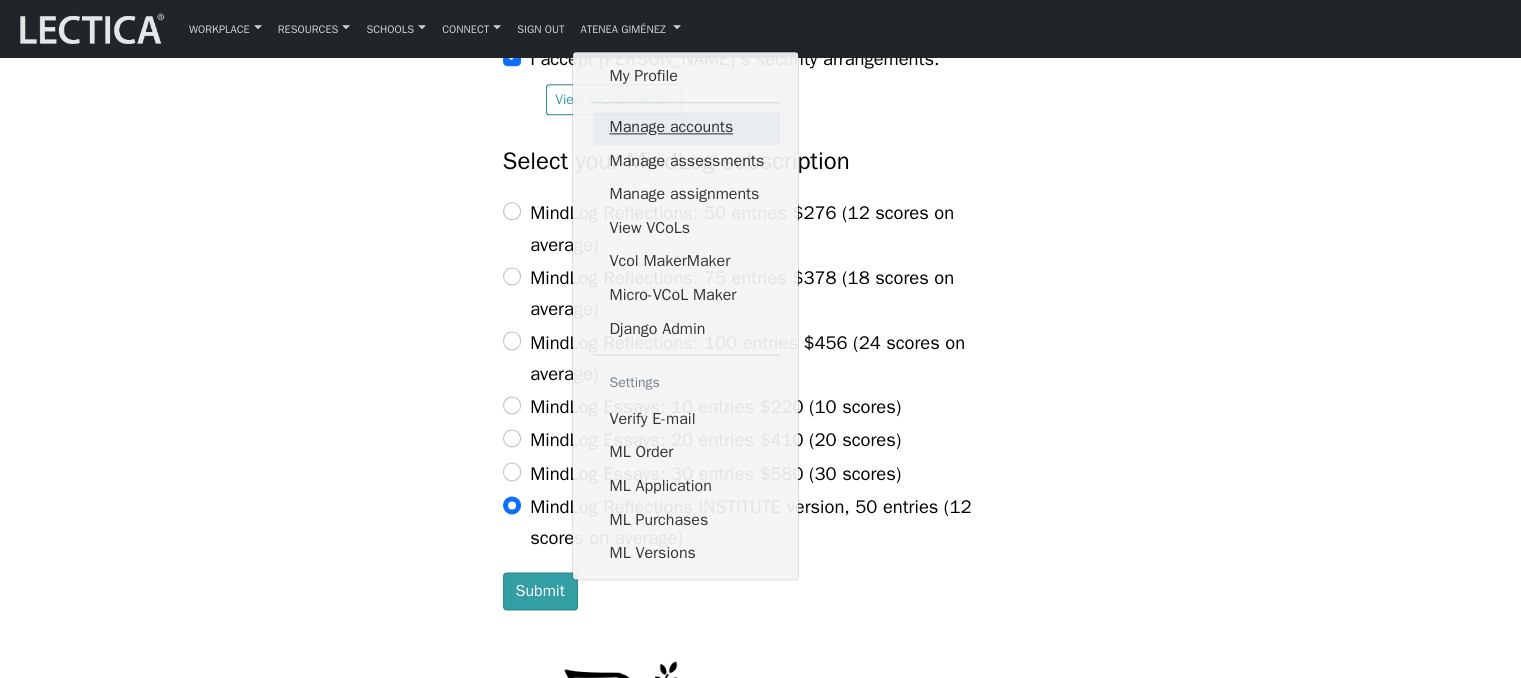 click on "Manage accounts" at bounding box center [686, 128] 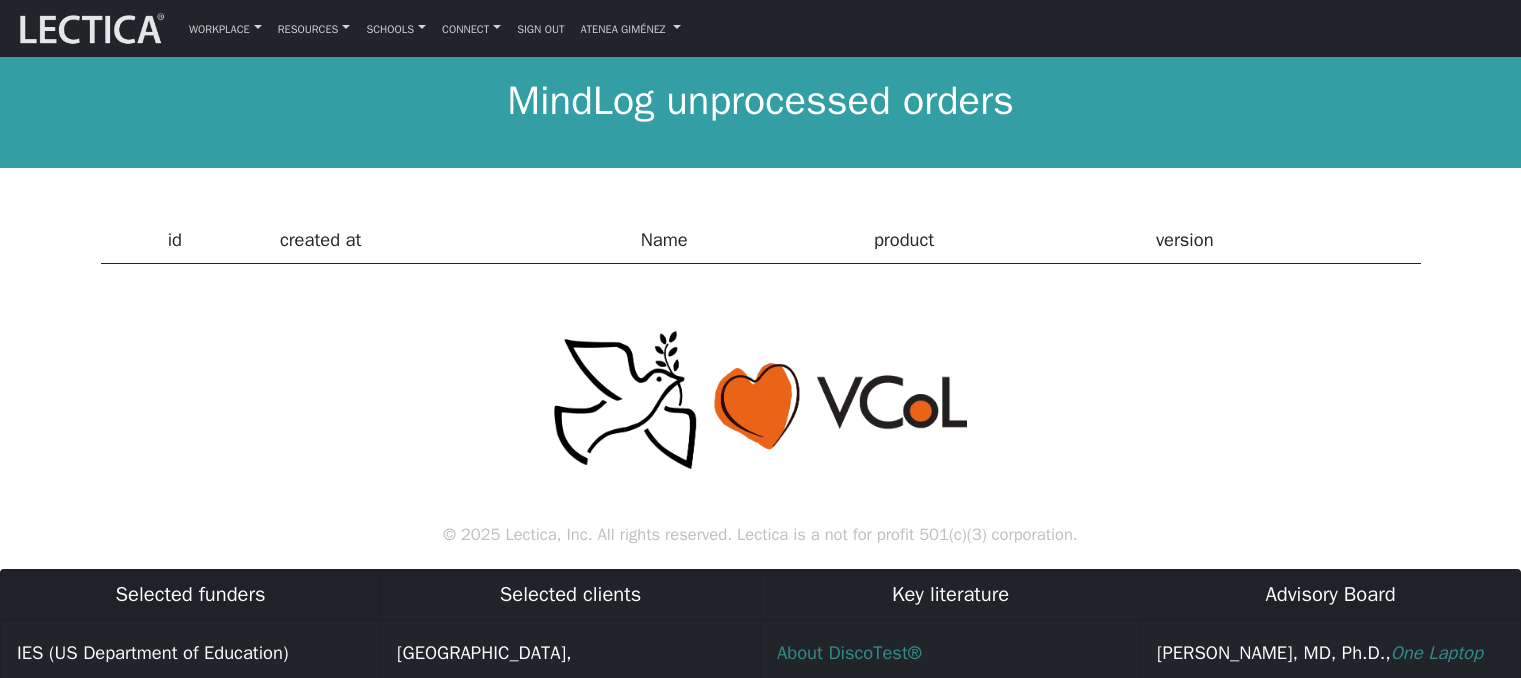 scroll, scrollTop: 0, scrollLeft: 0, axis: both 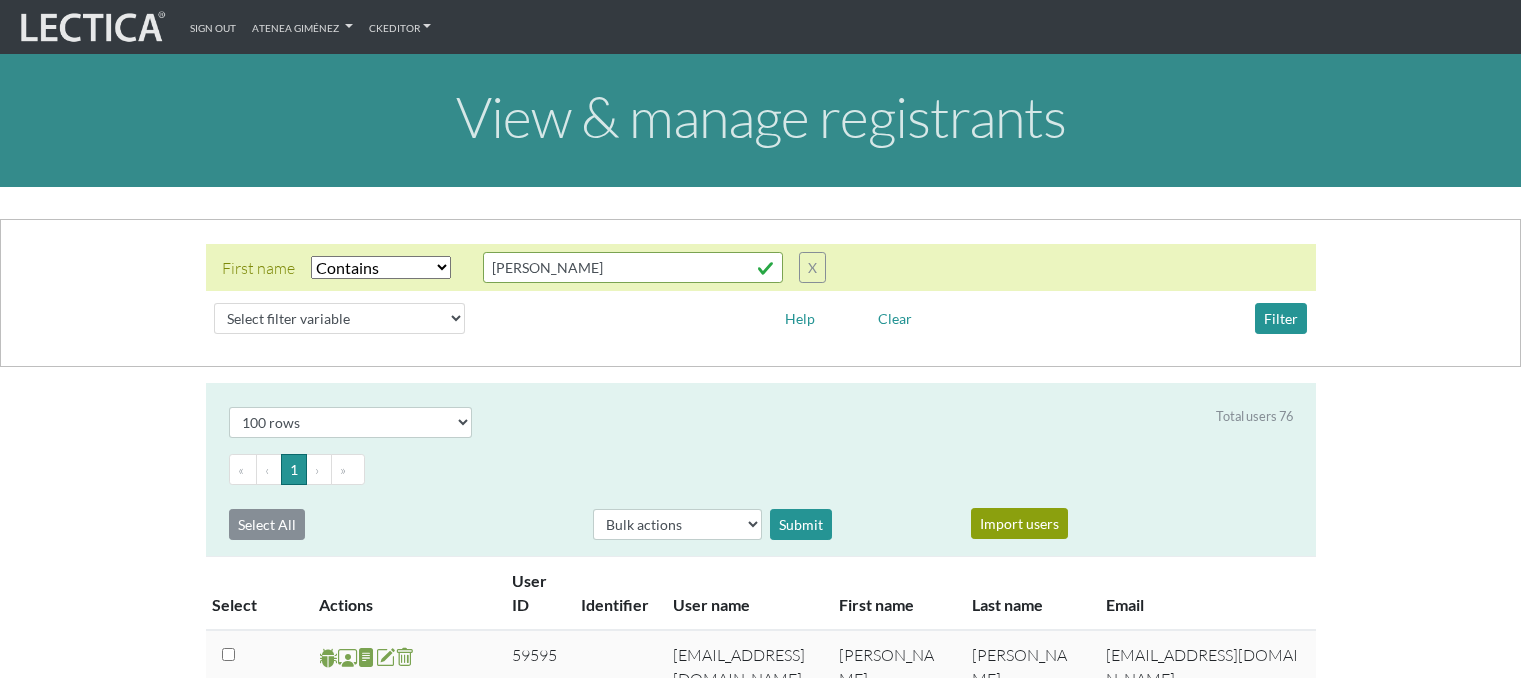 select on "icontains" 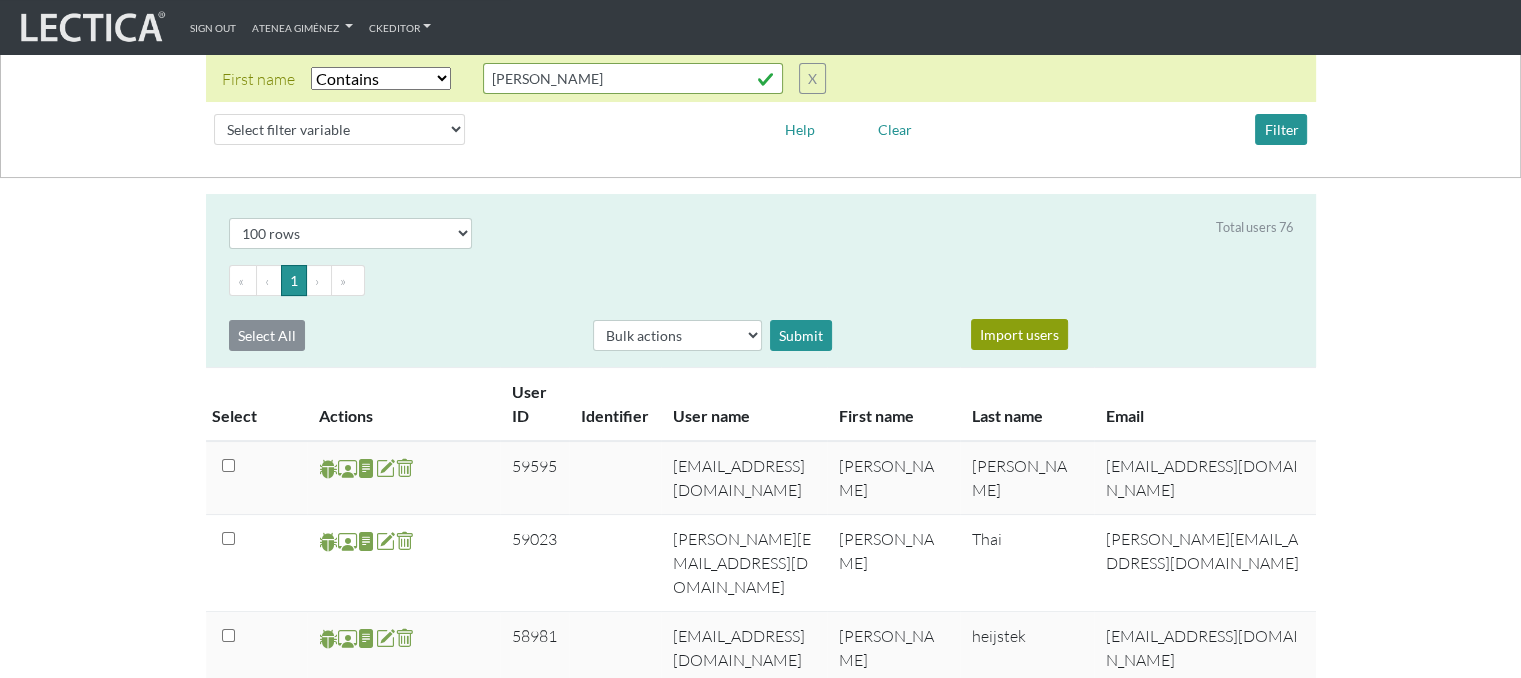 scroll, scrollTop: 200, scrollLeft: 0, axis: vertical 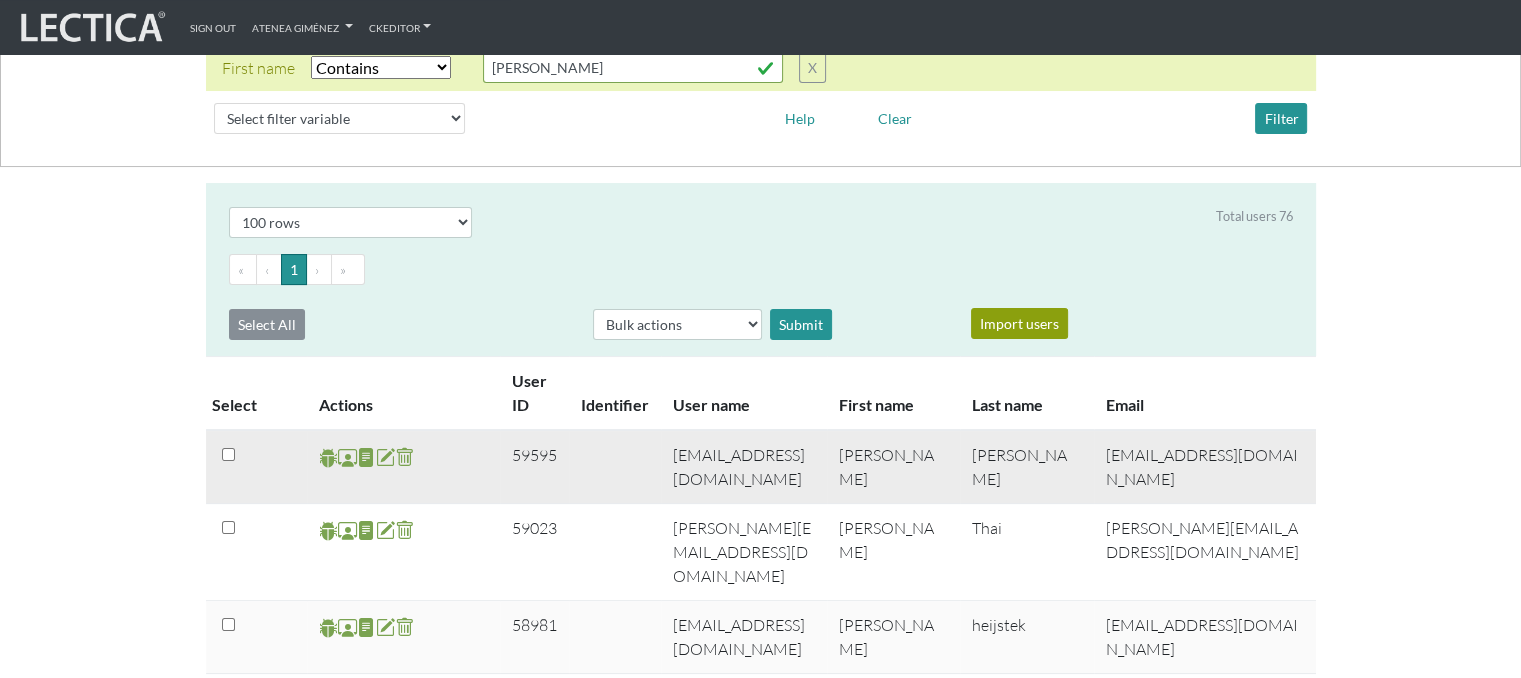 click at bounding box center [347, 456] 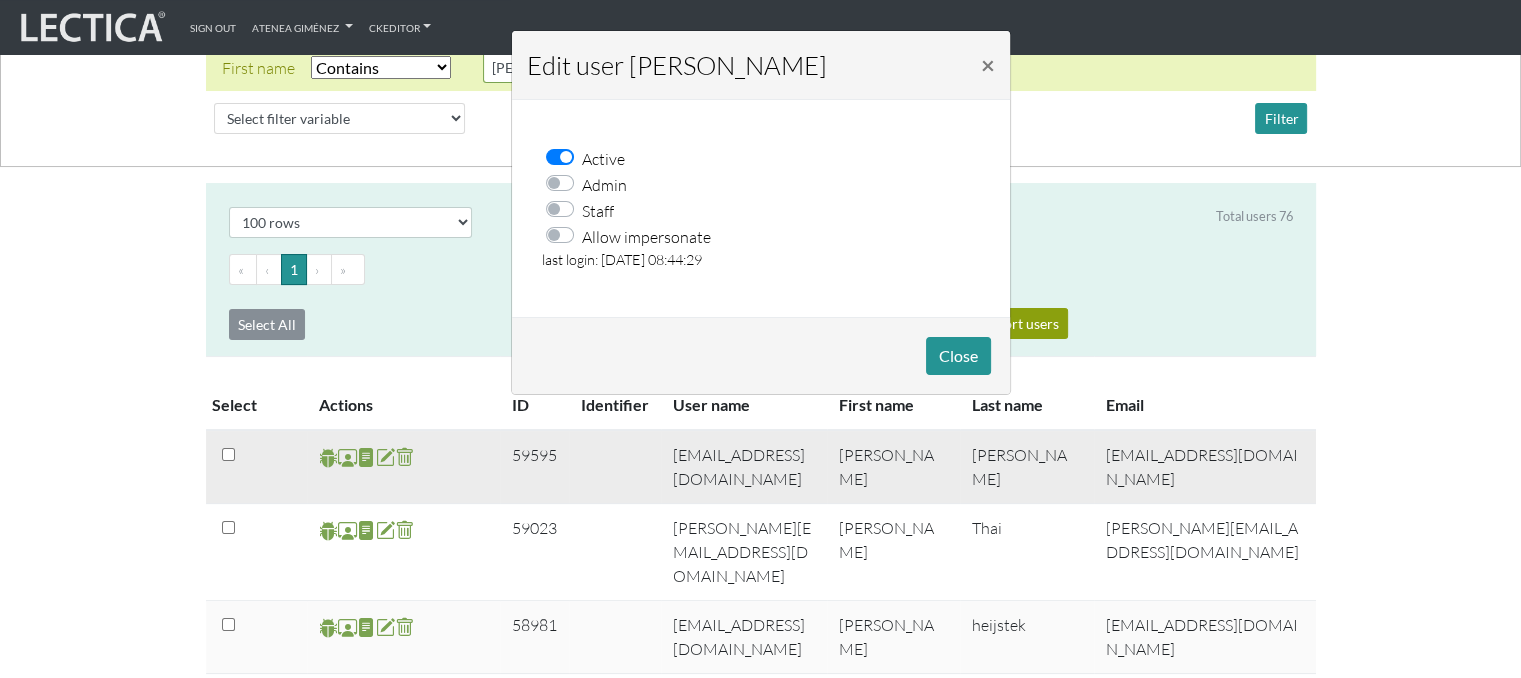scroll, scrollTop: 0, scrollLeft: 0, axis: both 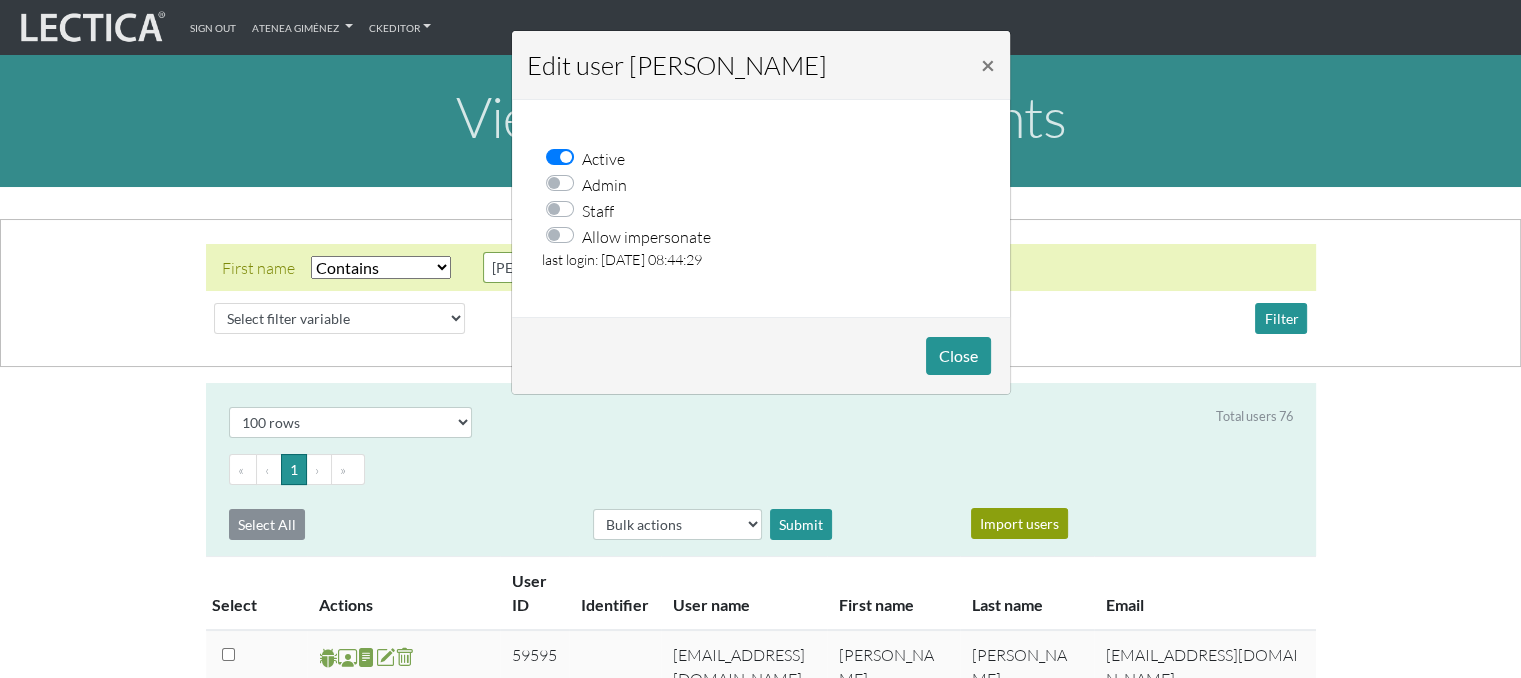 click on "Allow impersonate" at bounding box center [646, 236] 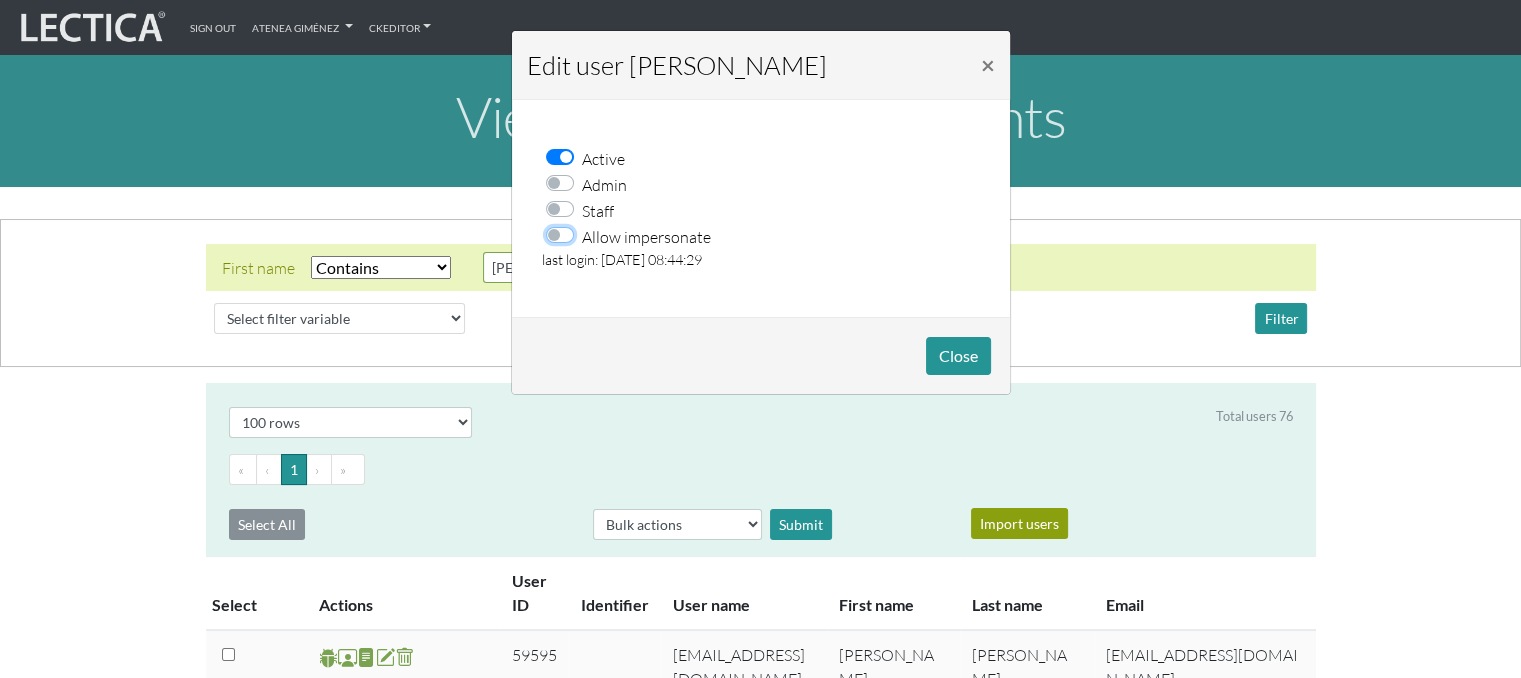 click on "Allow impersonate" at bounding box center (566, 233) 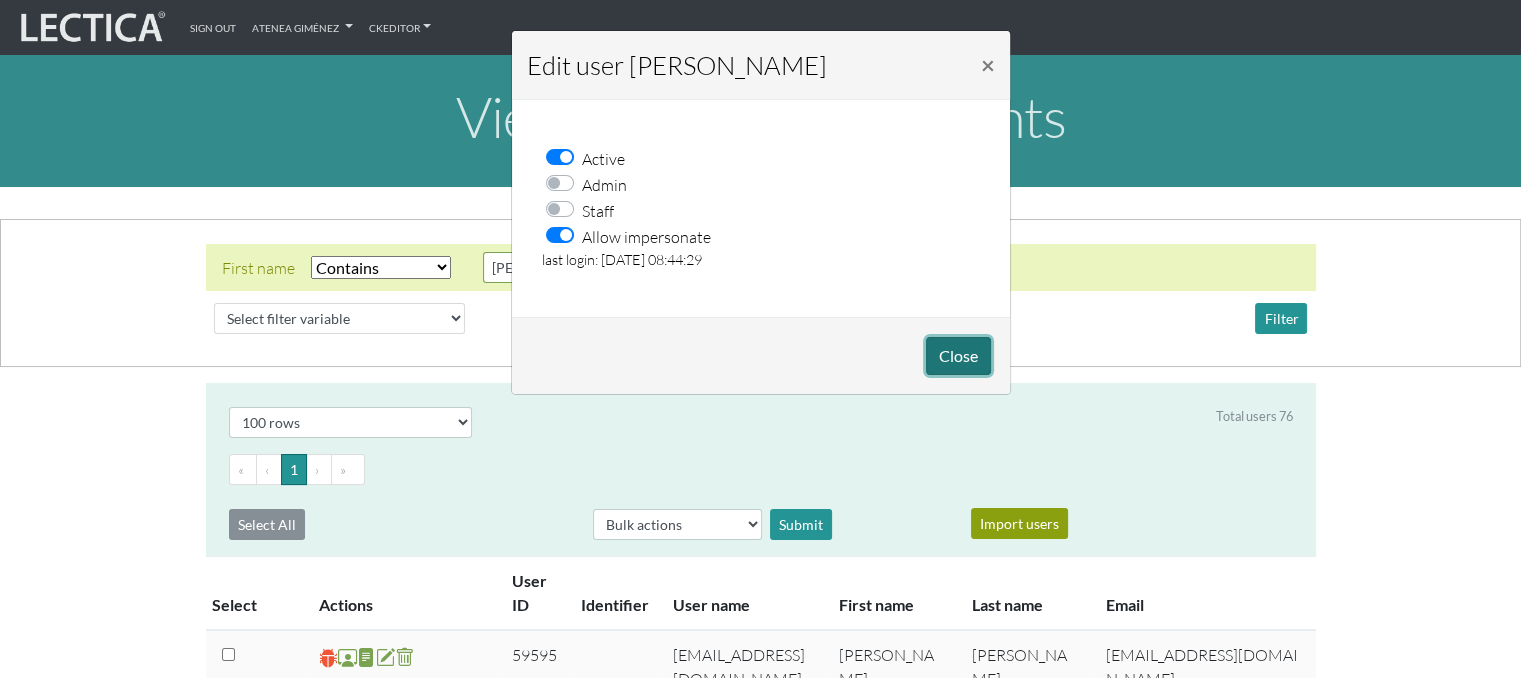 click on "Close" at bounding box center [958, 356] 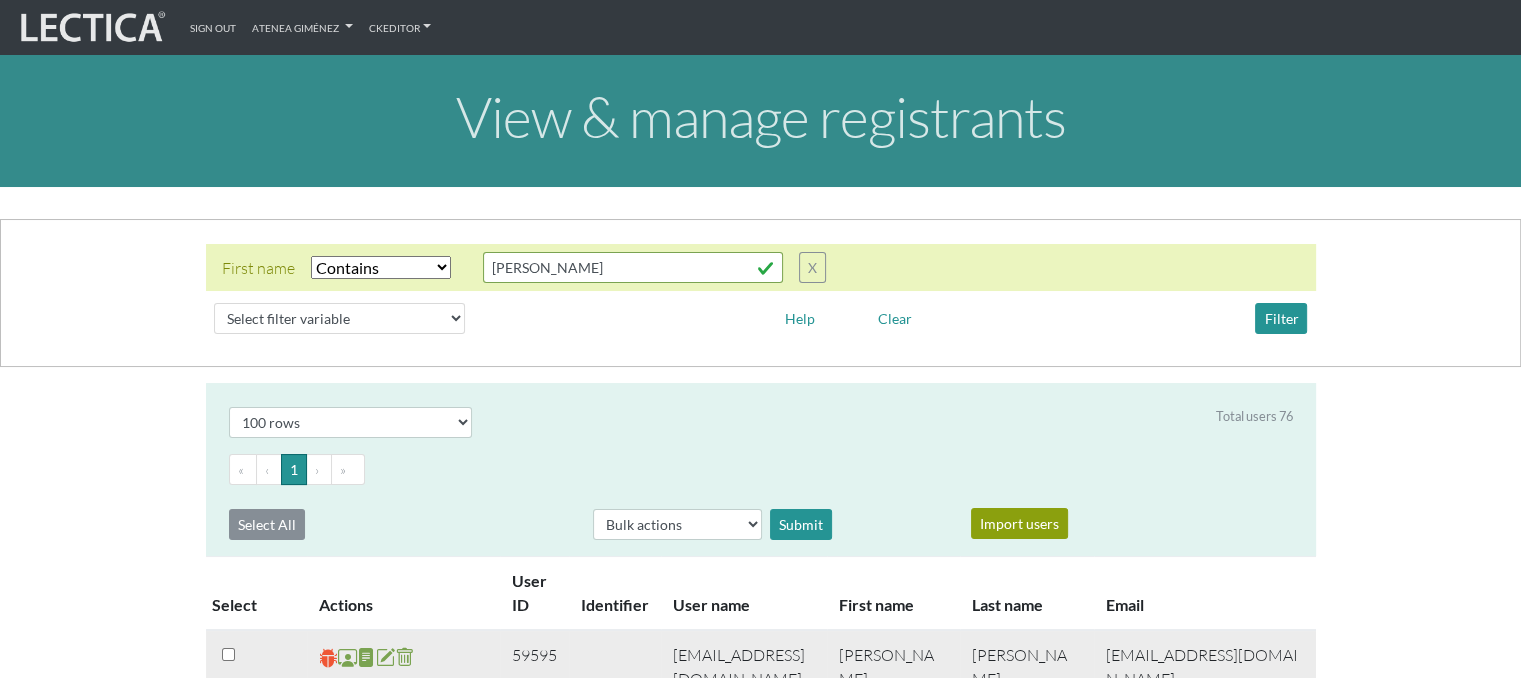 click at bounding box center [328, 656] 